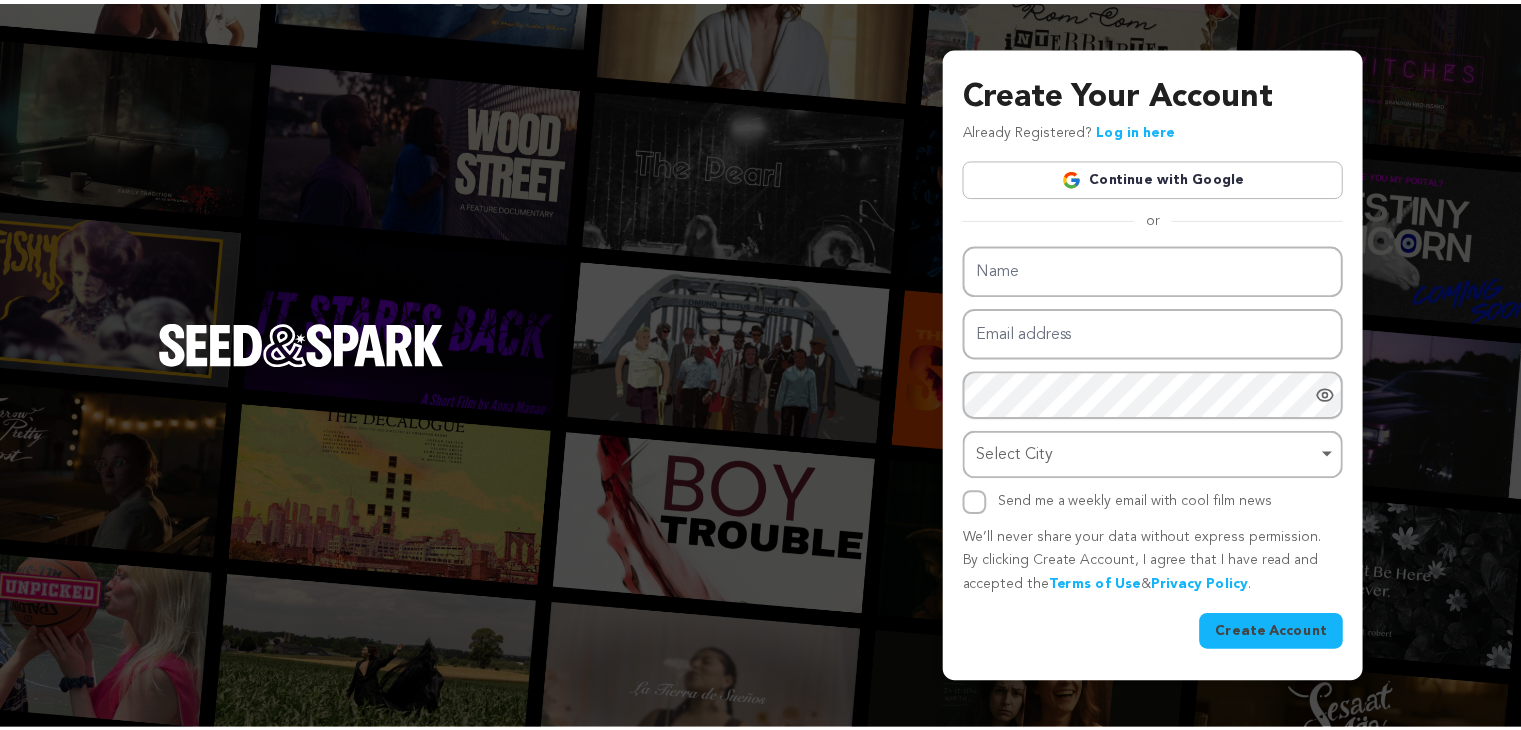 scroll, scrollTop: 0, scrollLeft: 0, axis: both 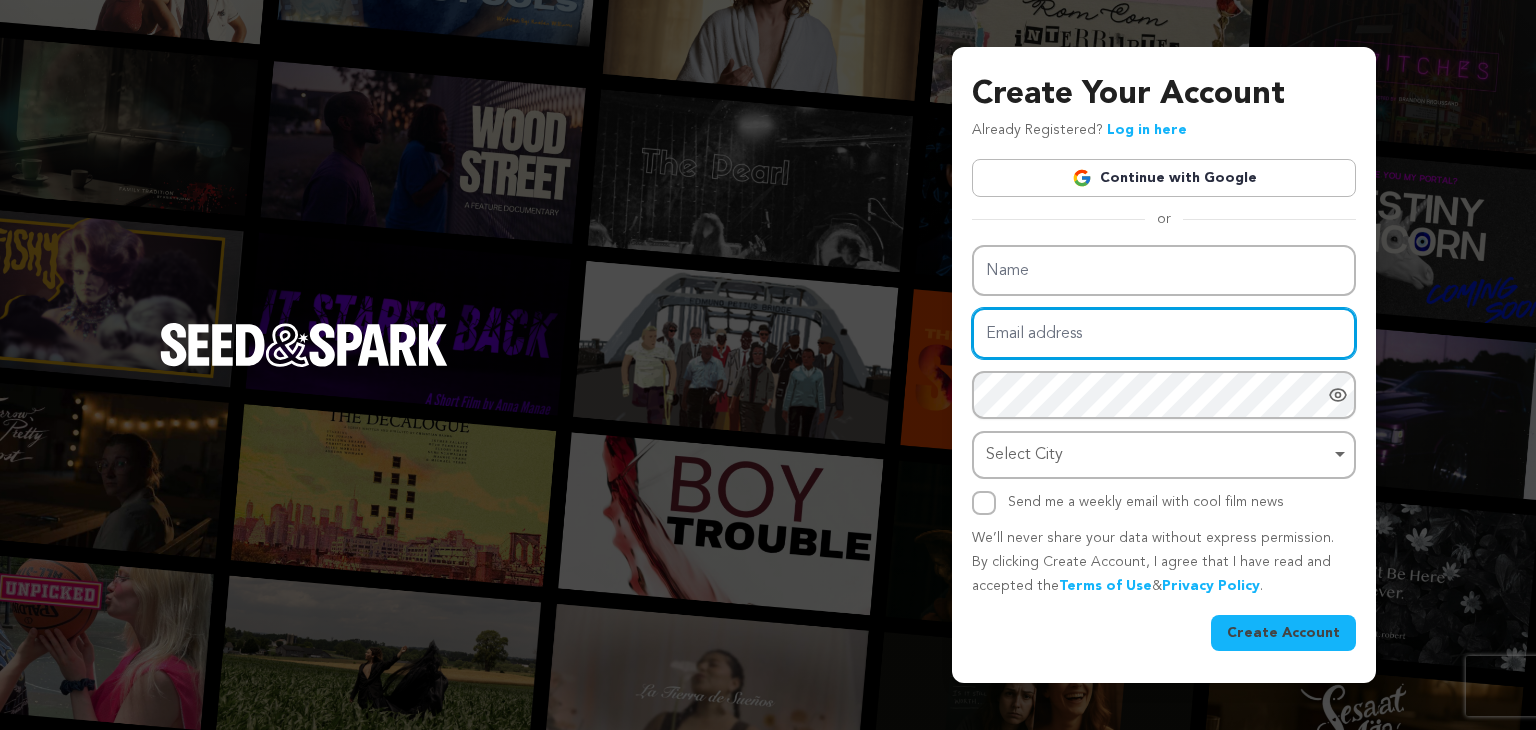 type on "[EMAIL]" 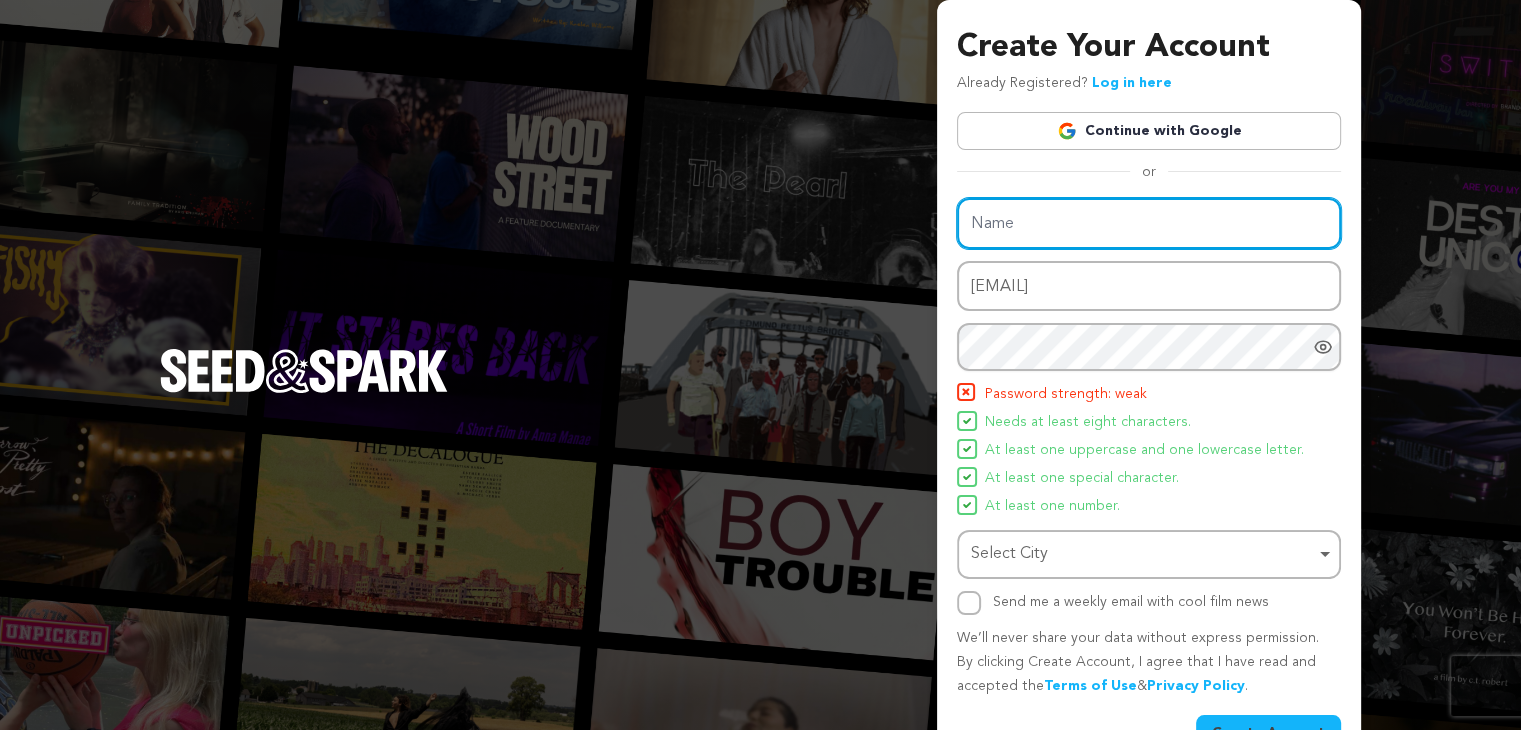 click on "Name
Email address
[EMAIL]
Password
Password must have at least 8 characters.
Password must have at least one uppercase and one lowercase letter.
Password must have at least one special character.
Password must have at least one number.
Password strength: weak
Needs at least eight characters." at bounding box center (1149, 406) 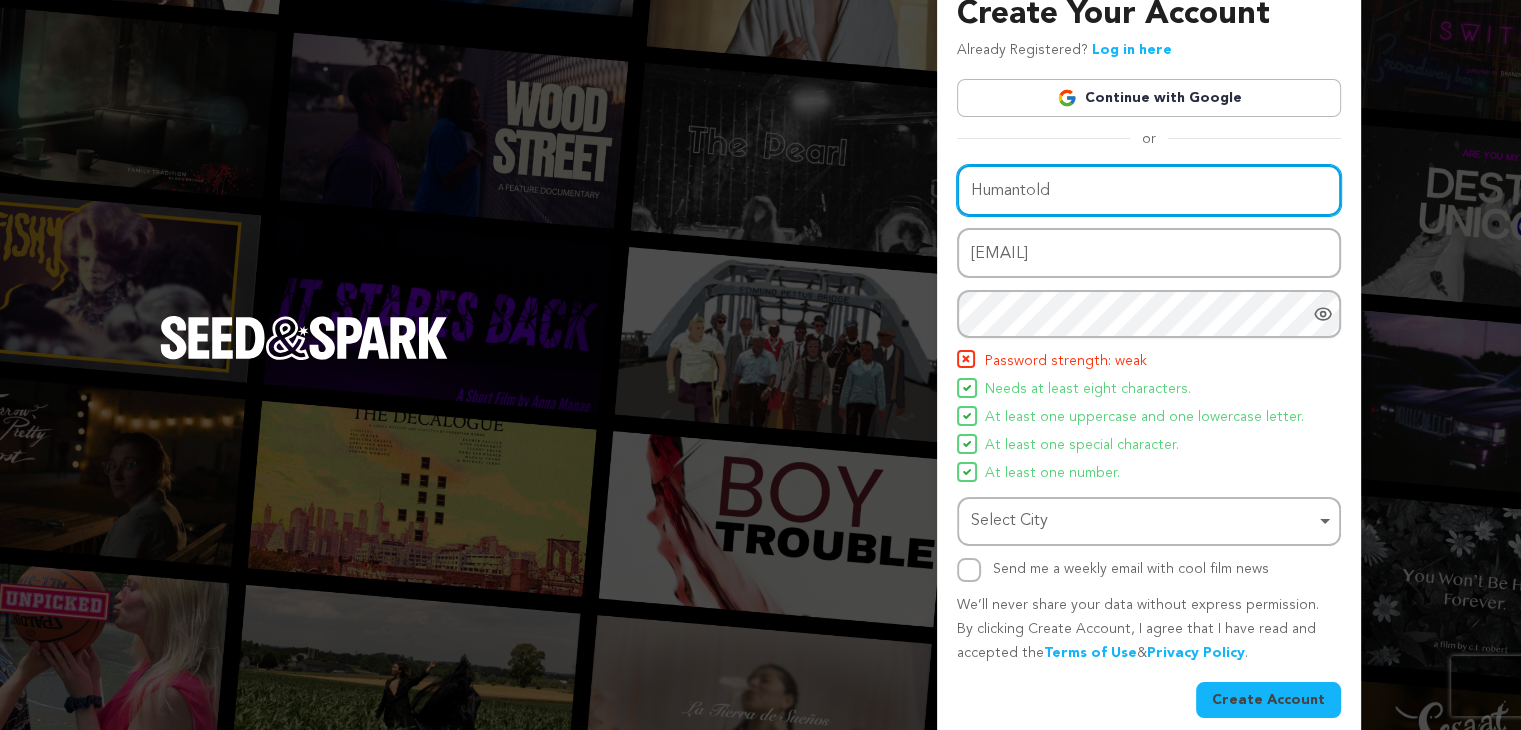 scroll, scrollTop: 52, scrollLeft: 0, axis: vertical 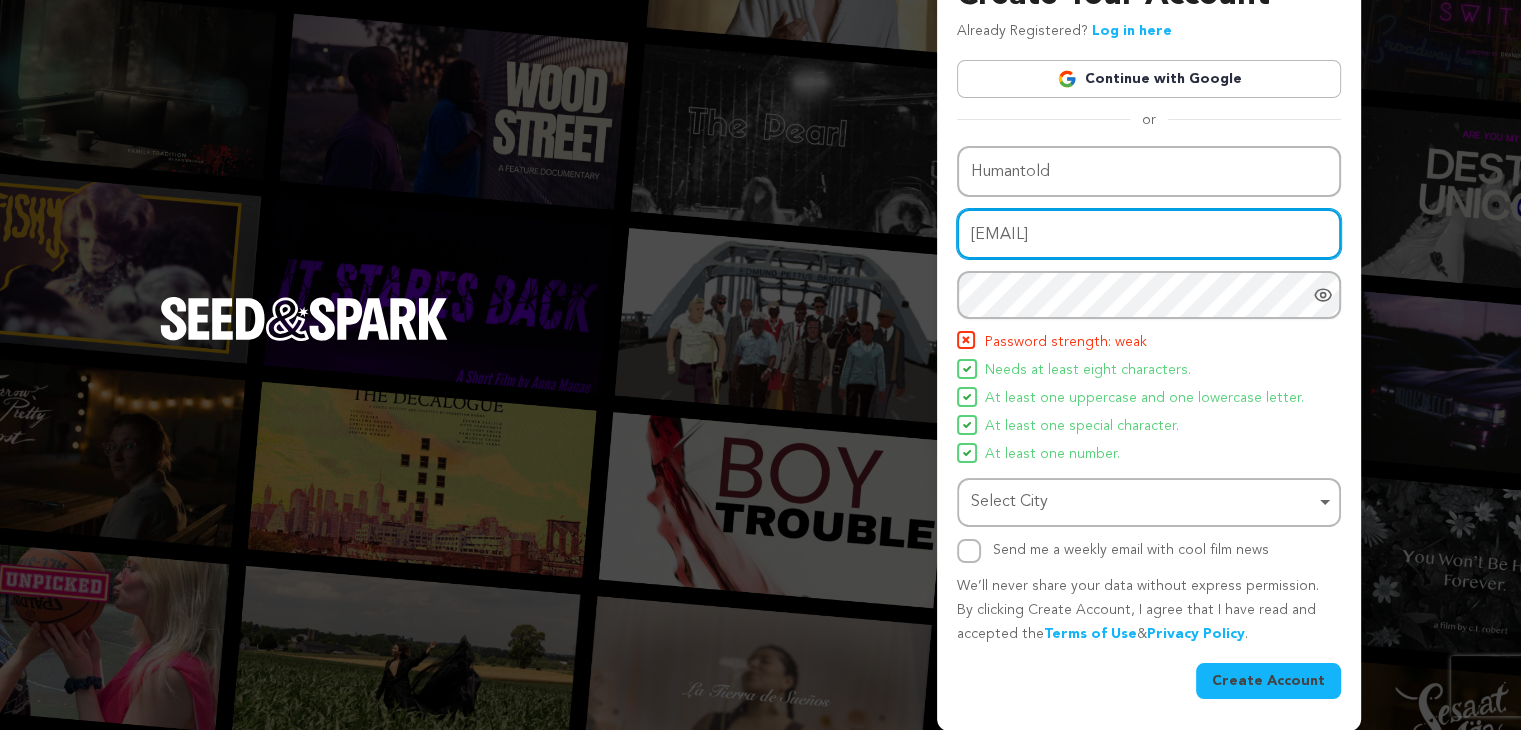 click on "example@example.com" at bounding box center (1149, 234) 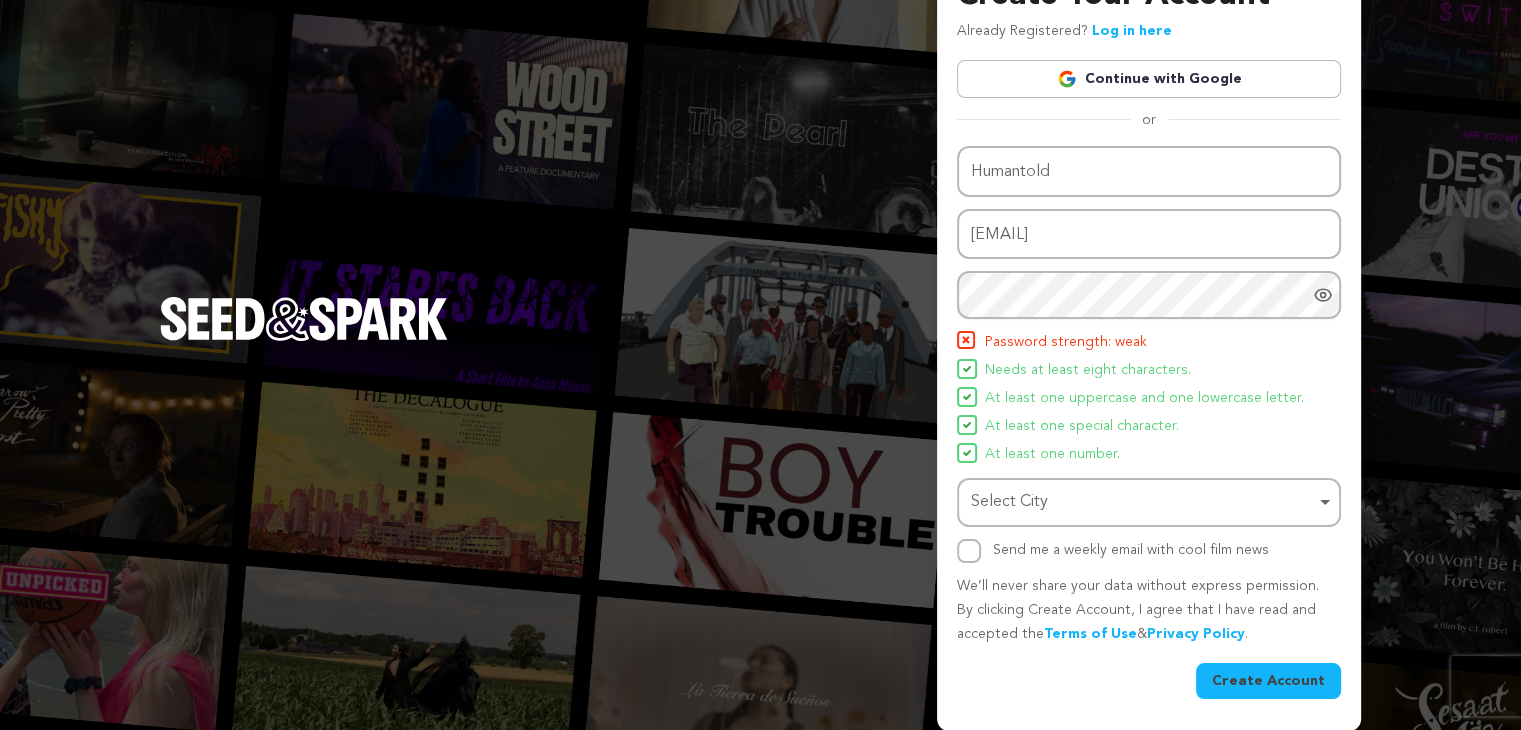 click on "Needs at least eight characters." at bounding box center [1149, 371] 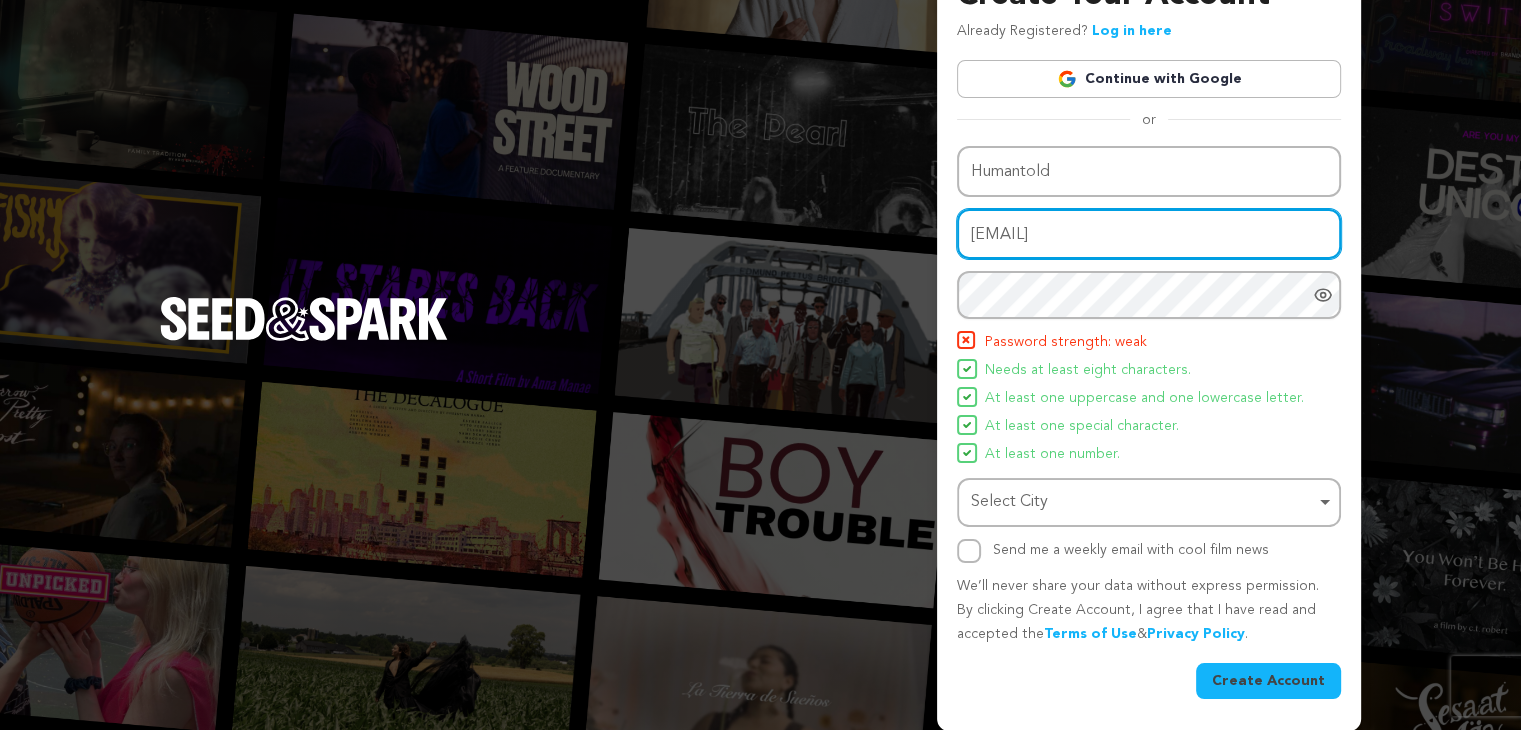 click on "thehailgroupco@gmail.com" at bounding box center (1149, 234) 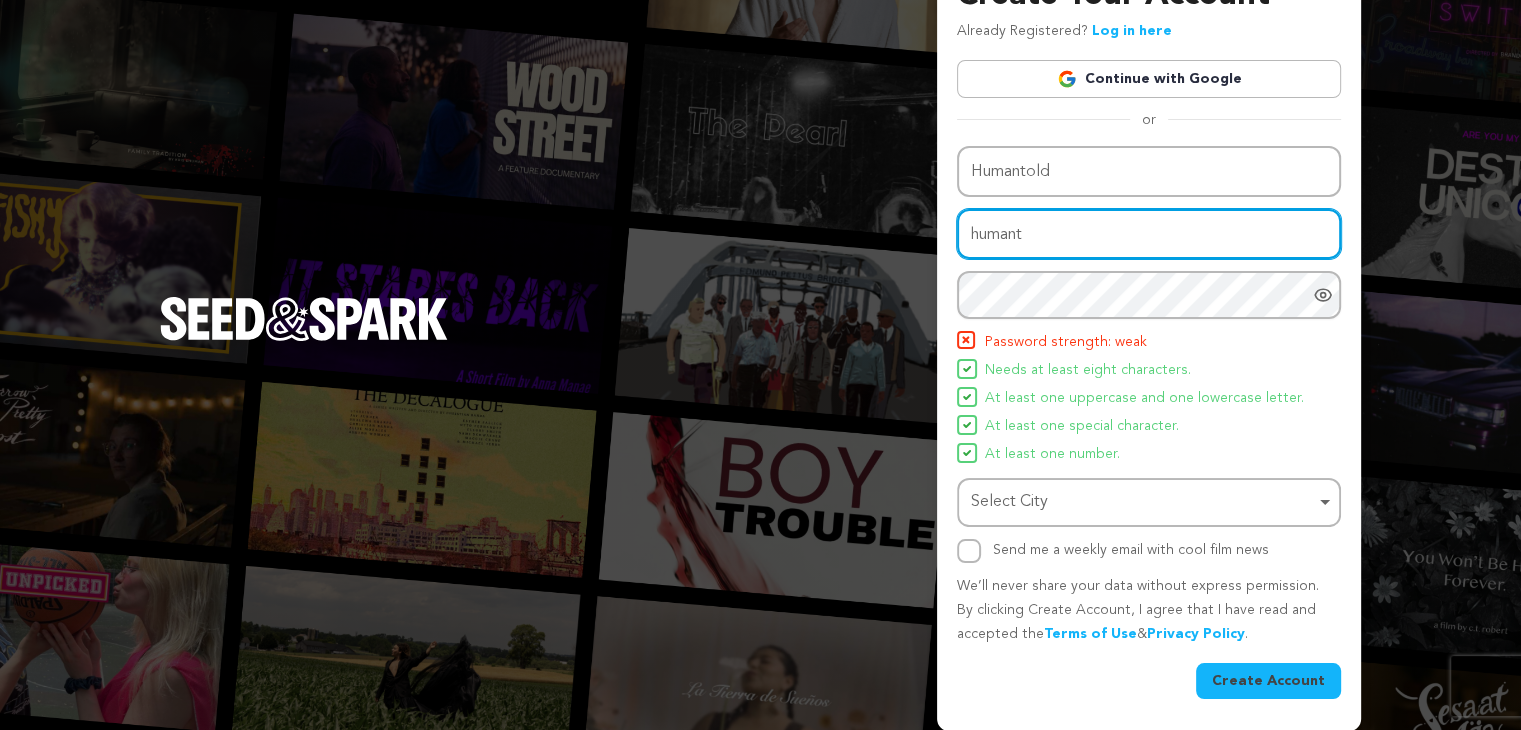 type on "humantoldmanagement@gmail.com" 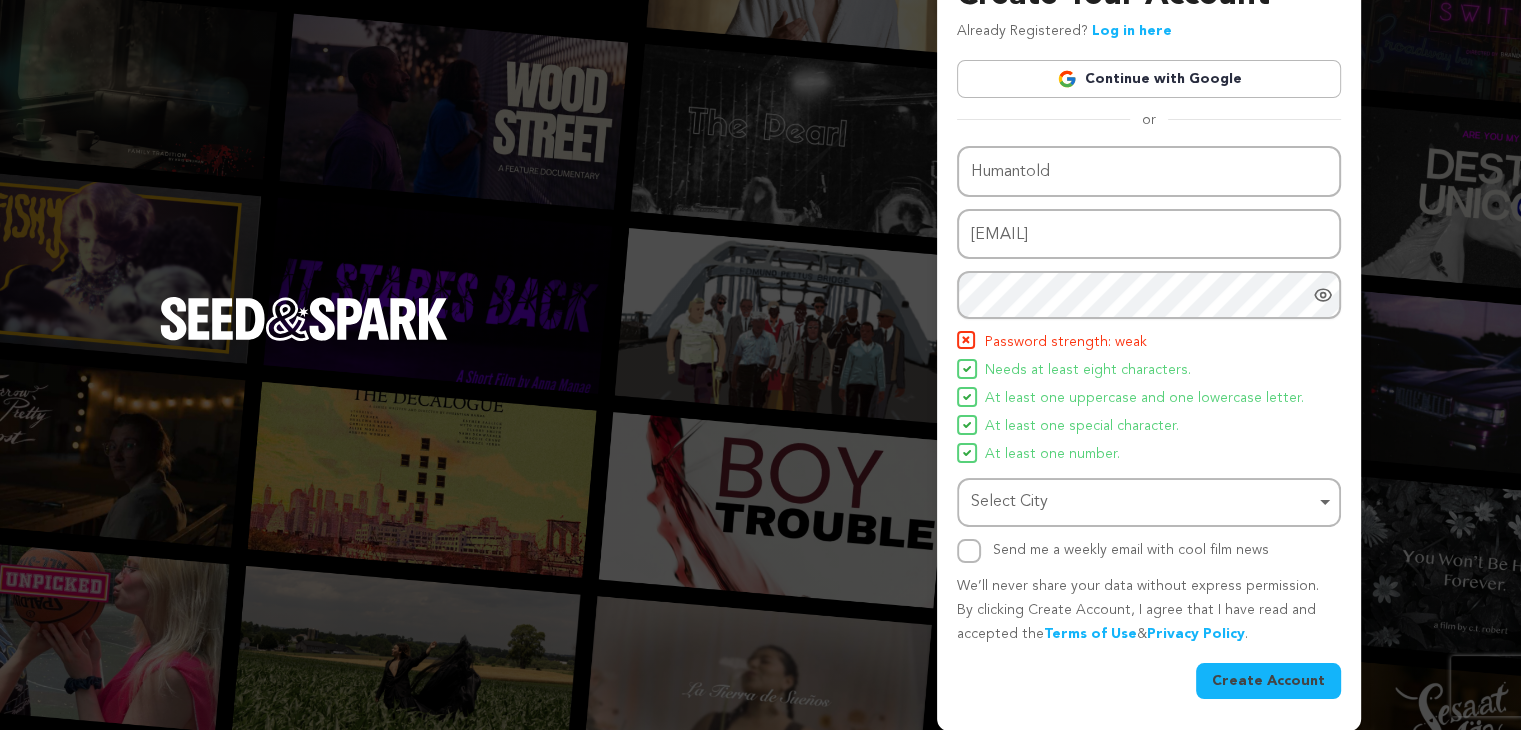 click 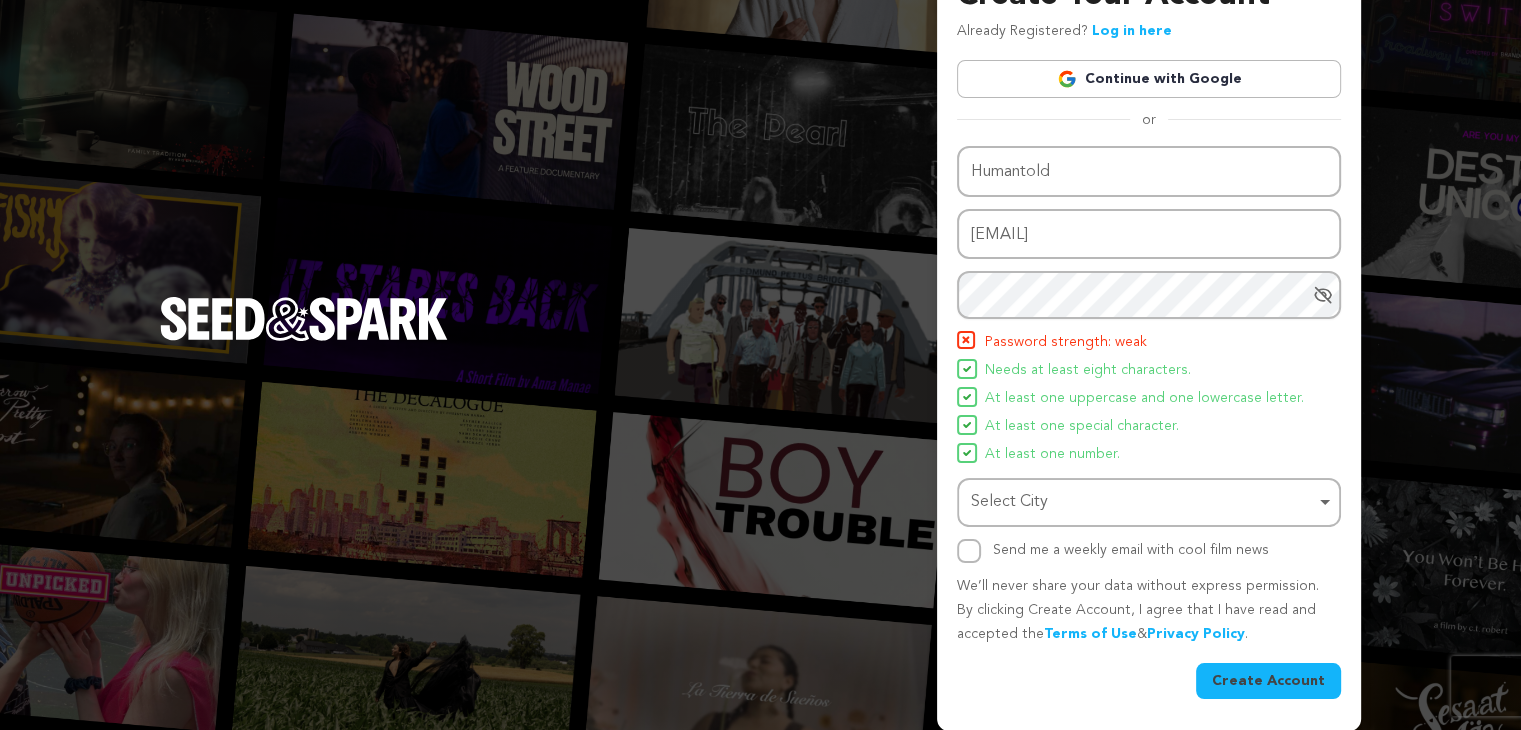 click on "Password strength: weak
Needs at least eight characters.
At least one uppercase and one lowercase letter.
At least one special character.
At least one number." at bounding box center [1149, 398] 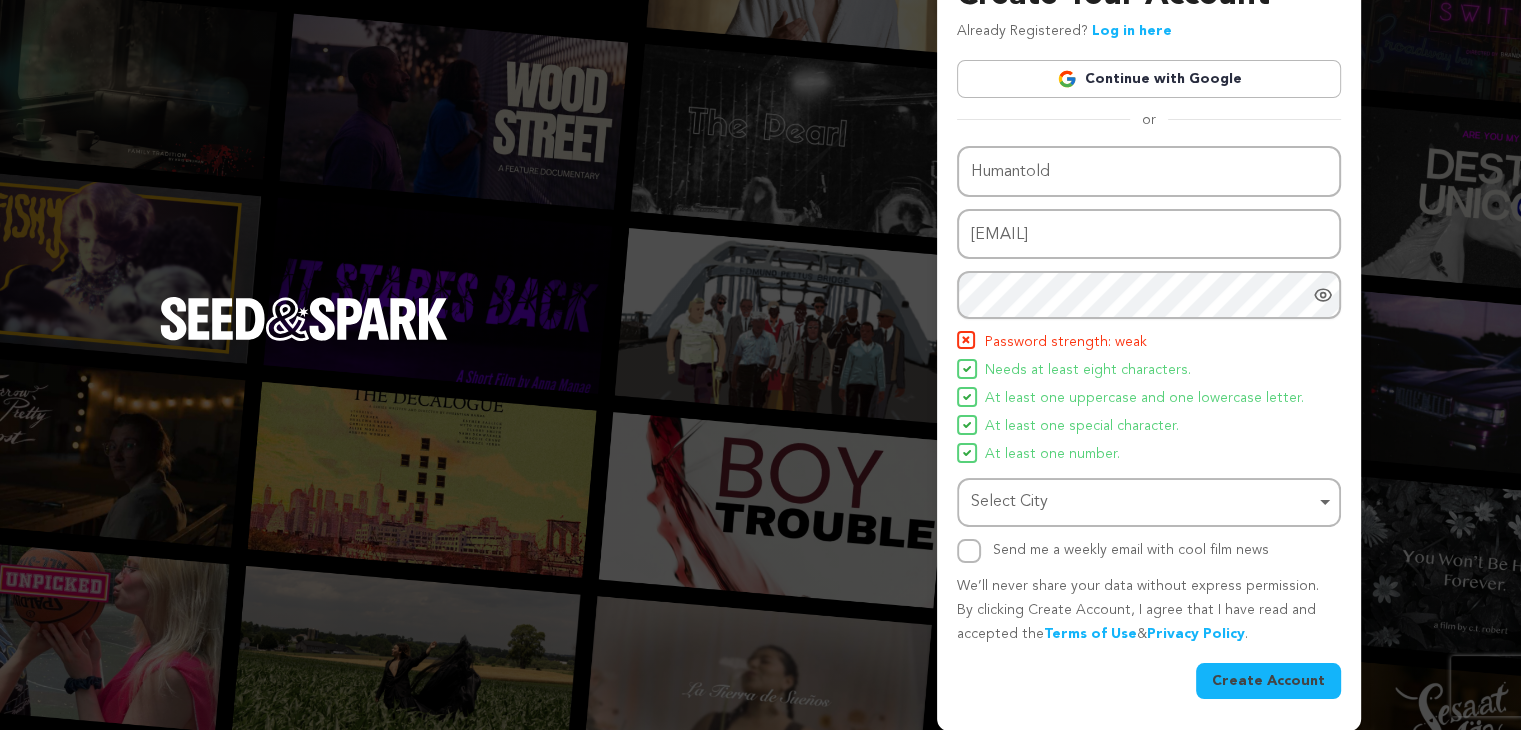 click 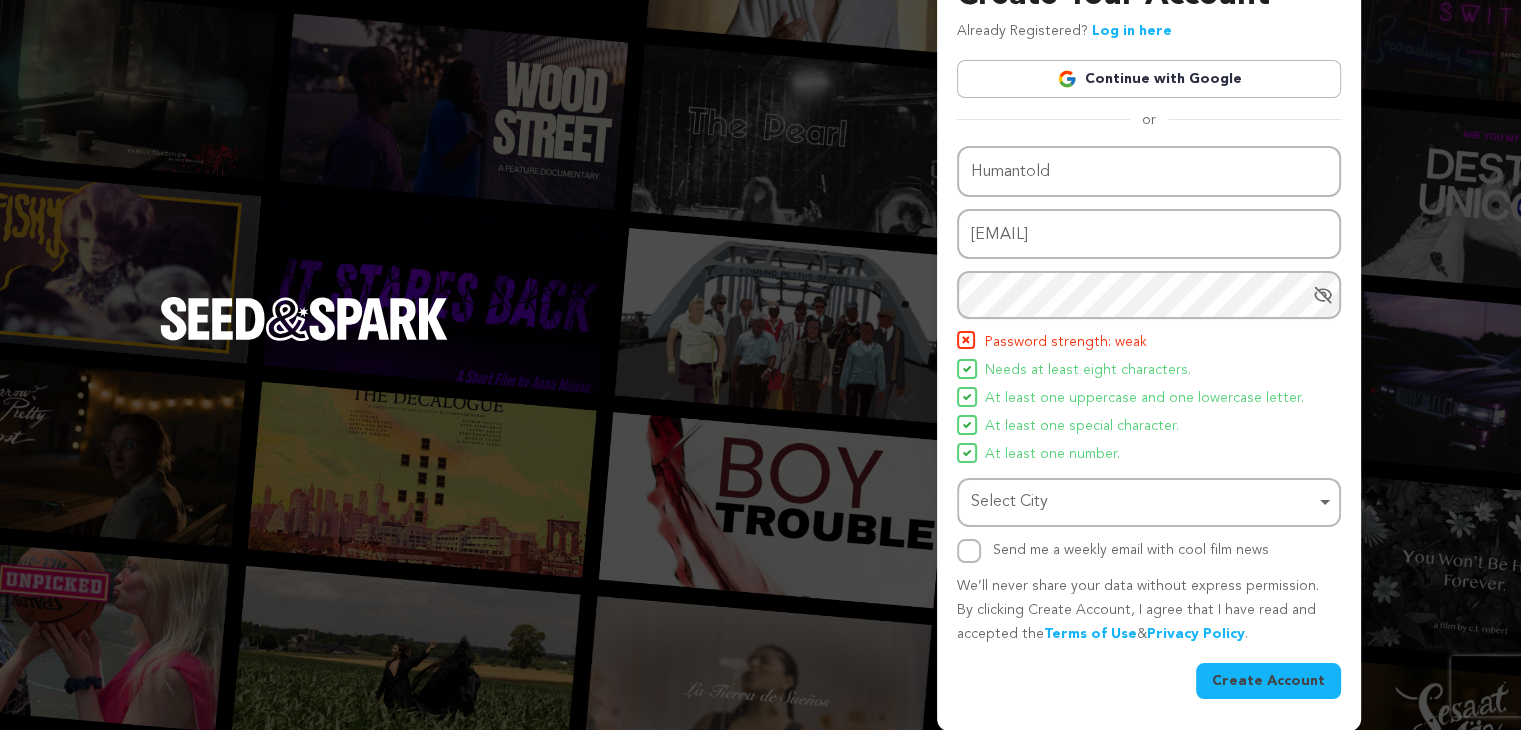 click on "Password strength: weak" at bounding box center (1149, 343) 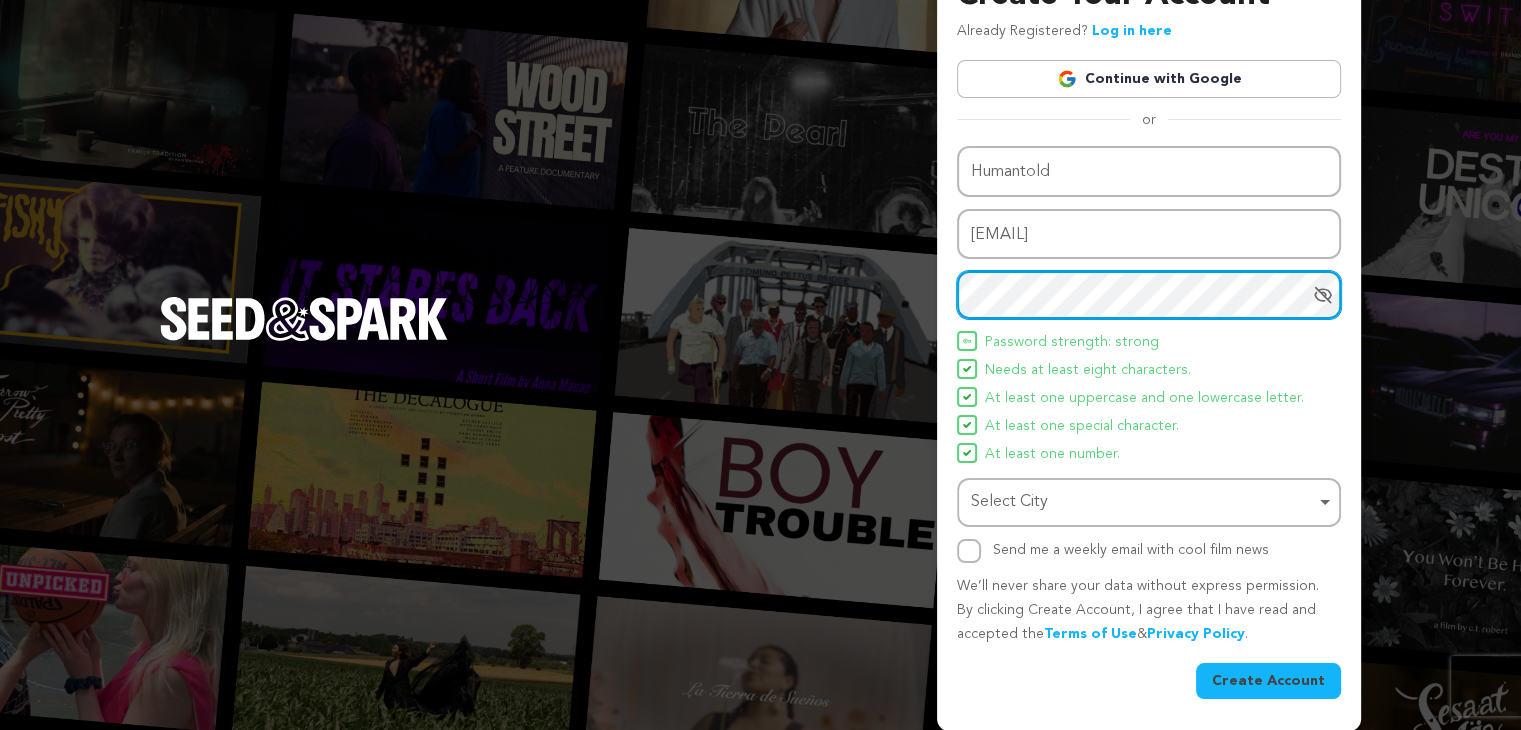 click on "Select City Remove item" at bounding box center (1149, 502) 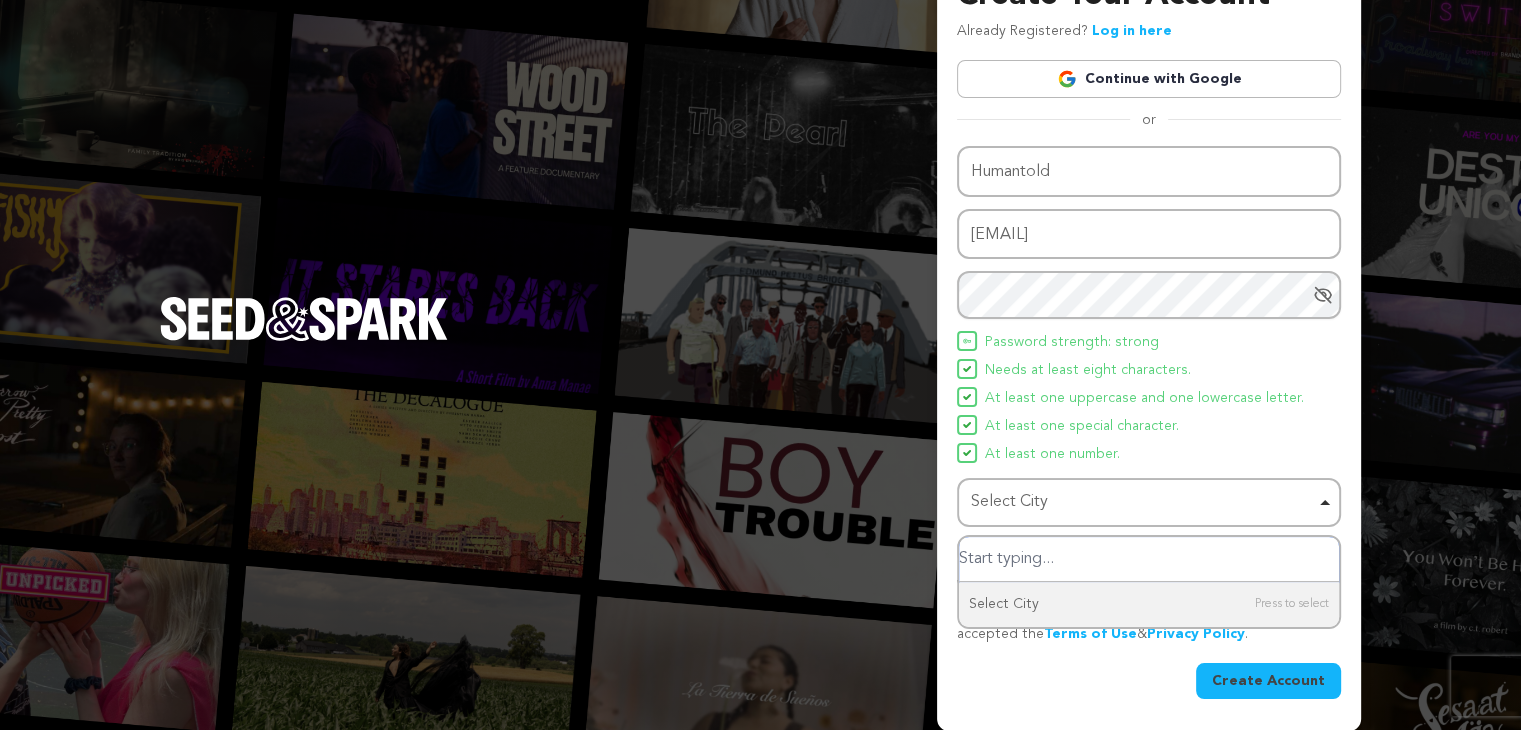 click at bounding box center [1149, 559] 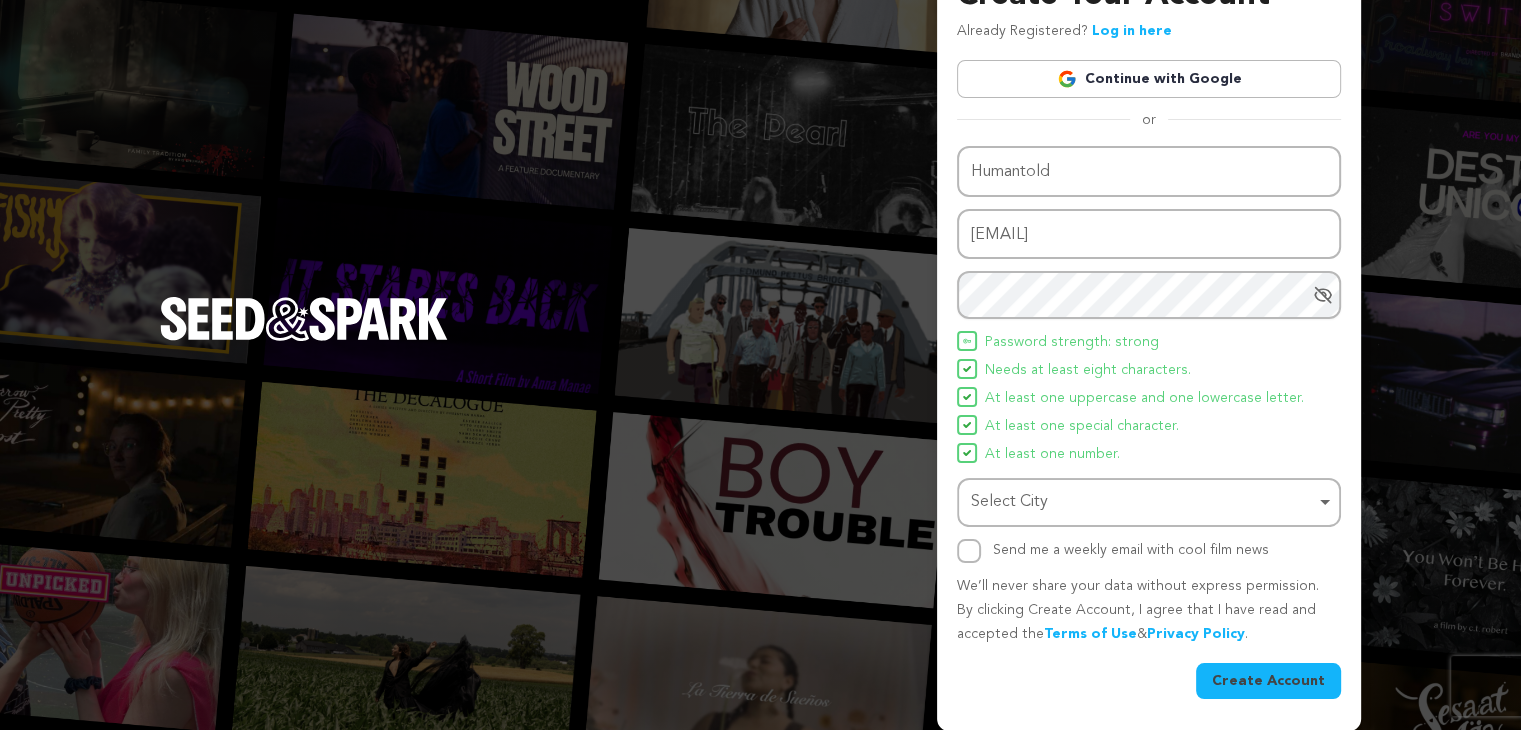 click on "Select City Remove item" at bounding box center (1143, 502) 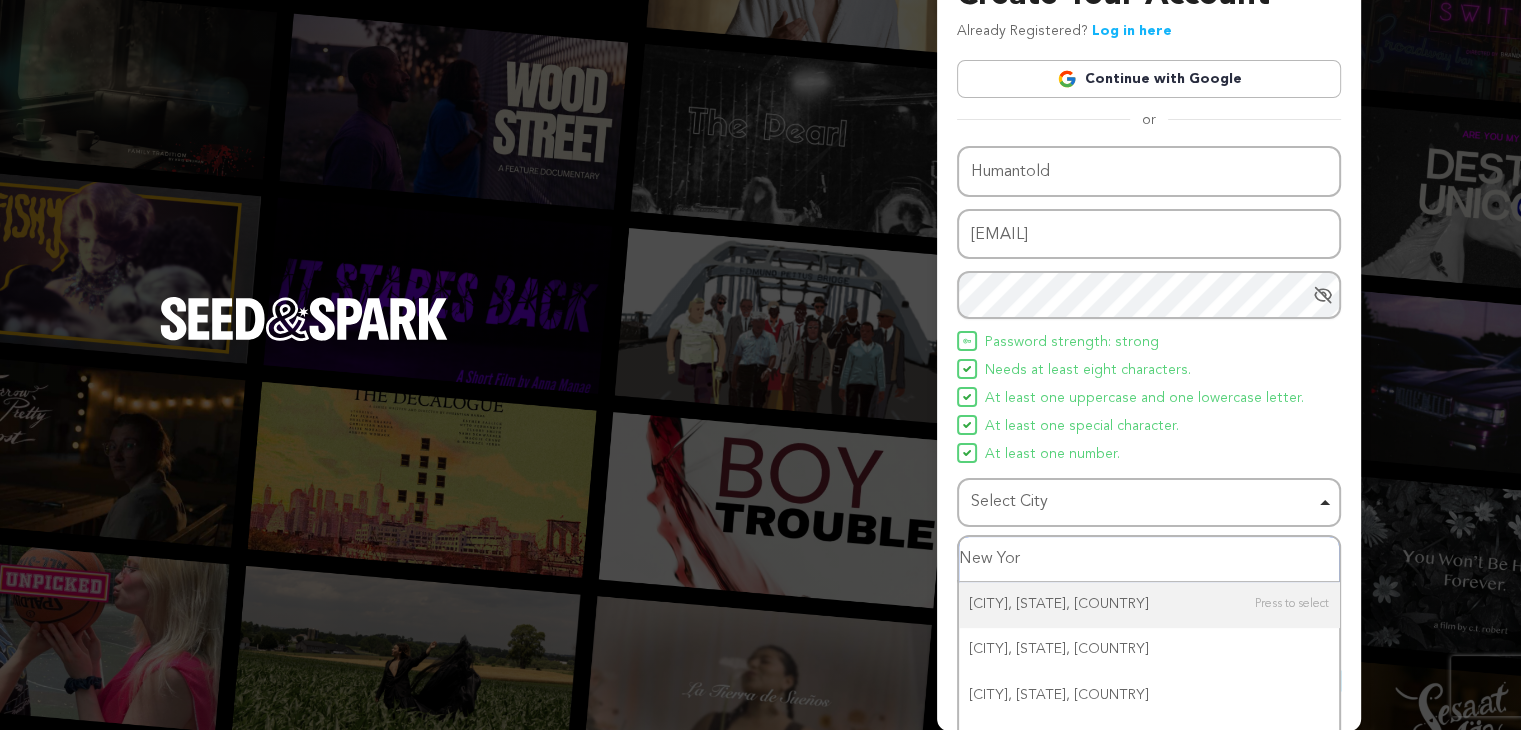 type on "New York" 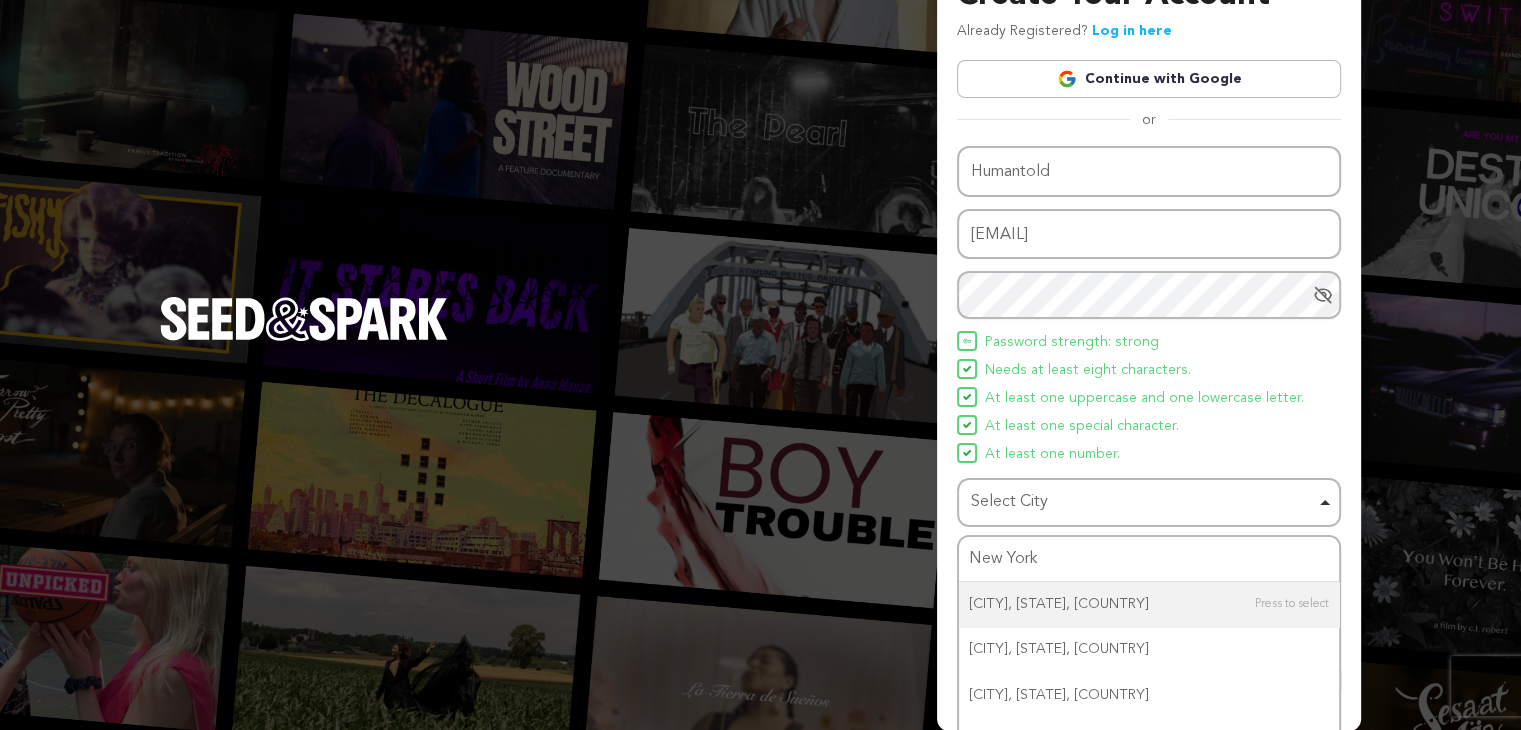 type 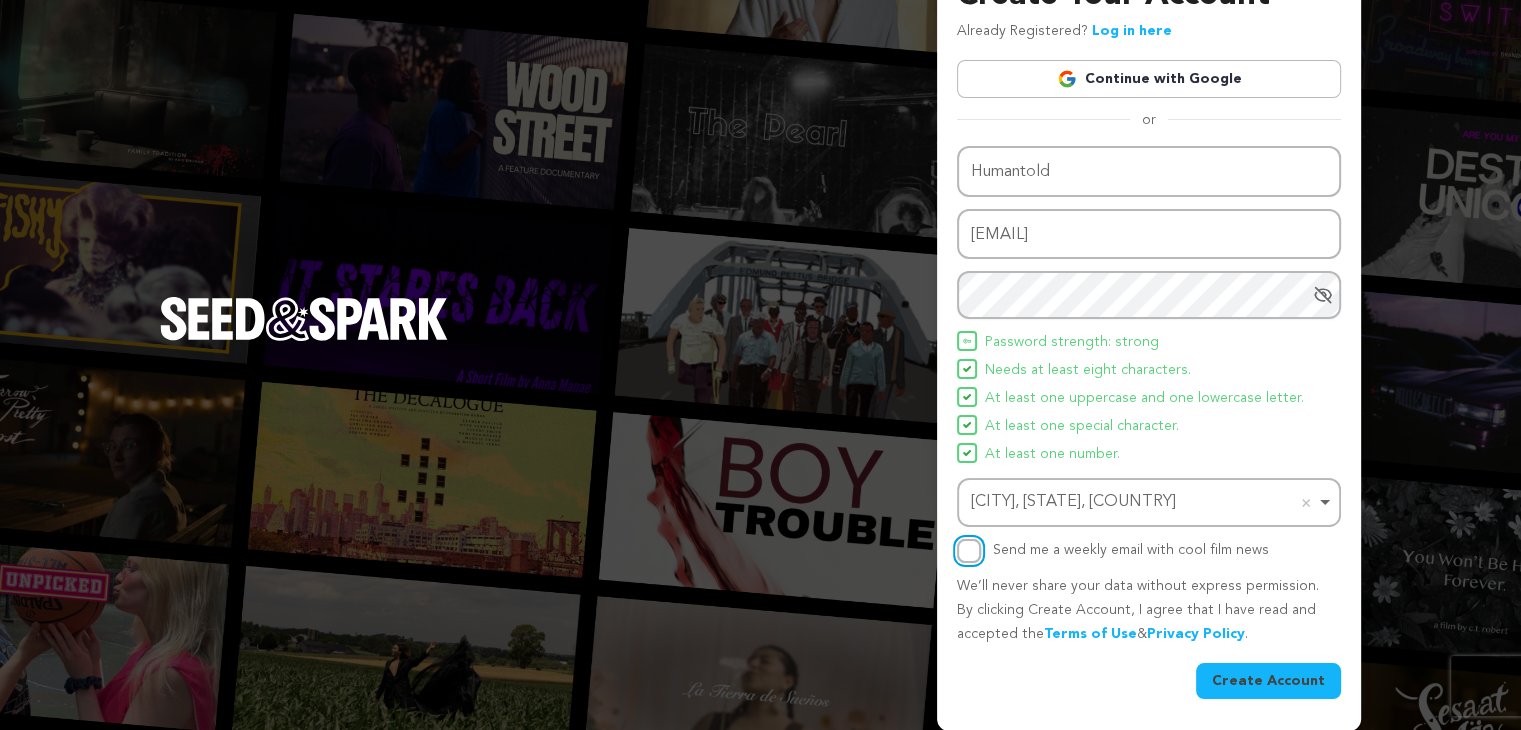 click on "Send me a weekly email with cool film news" at bounding box center (969, 551) 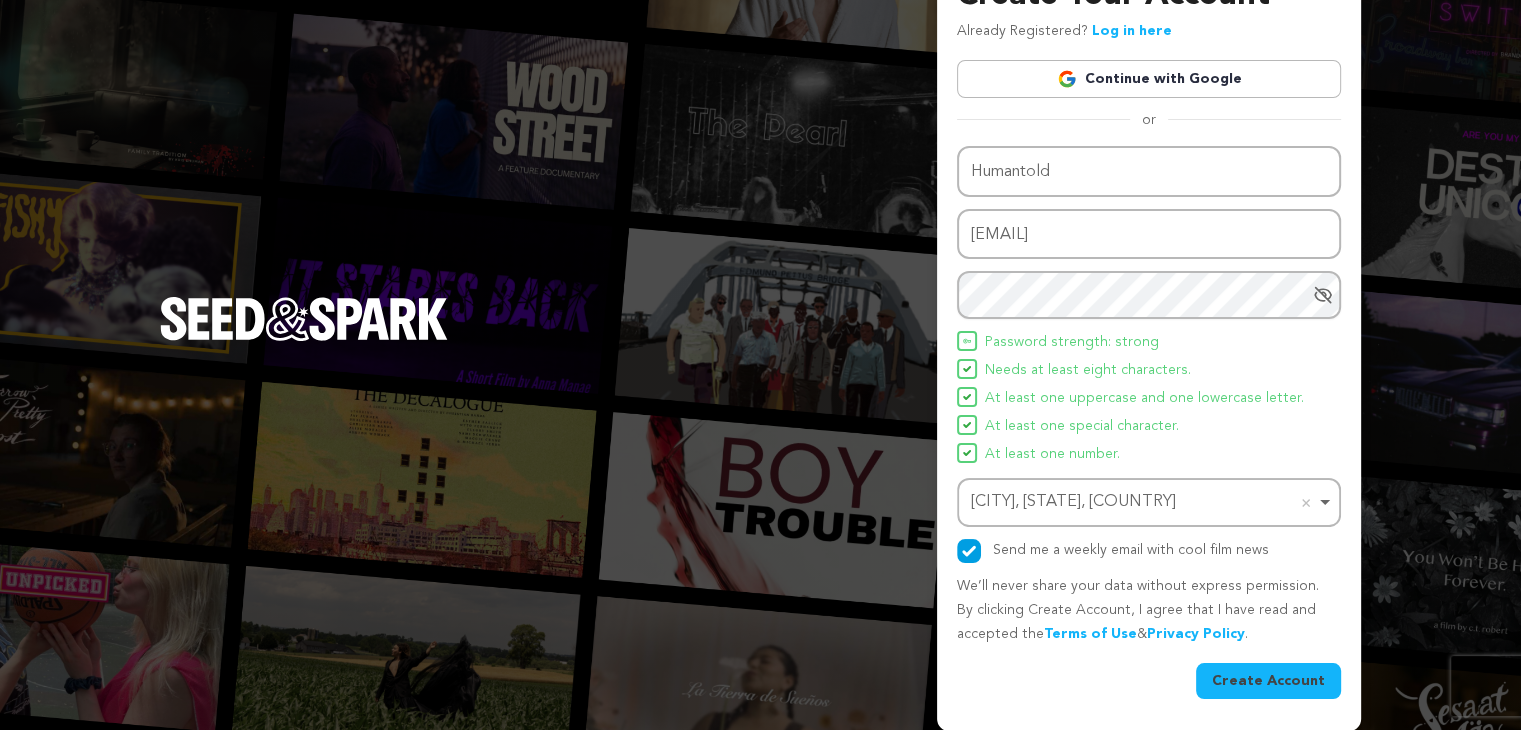 click on "Create Account" at bounding box center [1268, 681] 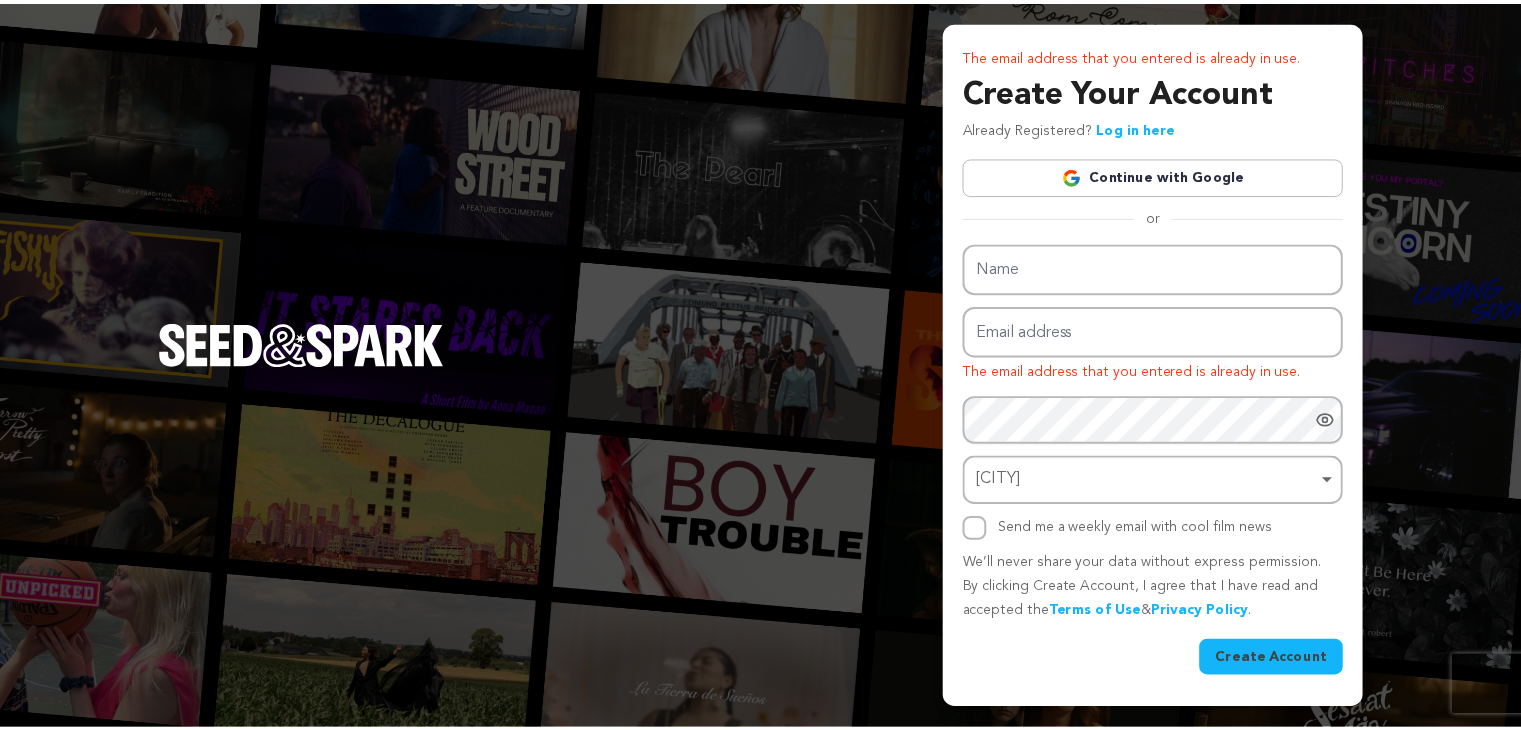 scroll, scrollTop: 0, scrollLeft: 0, axis: both 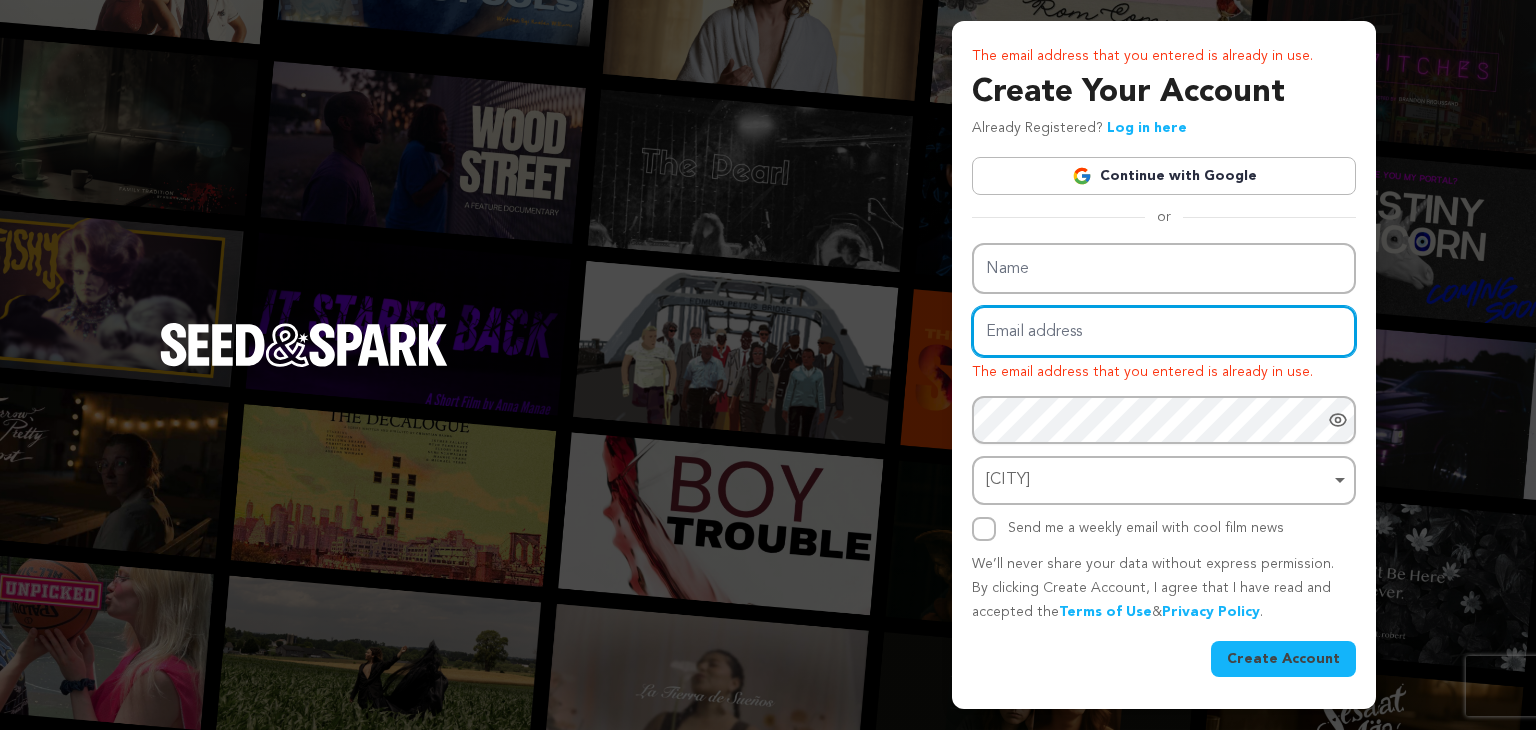 type on "[EMAIL]" 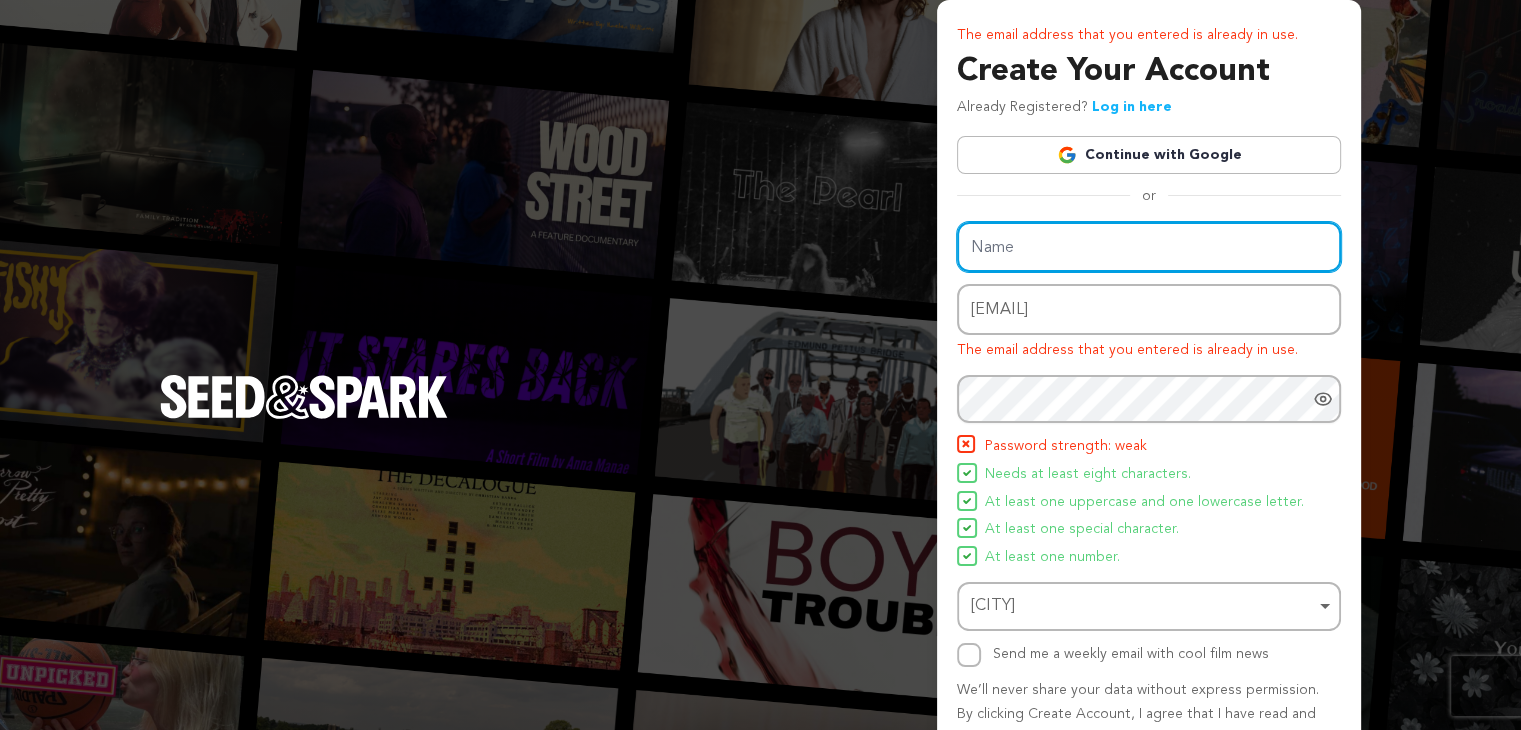 click on "Name" at bounding box center [1149, 247] 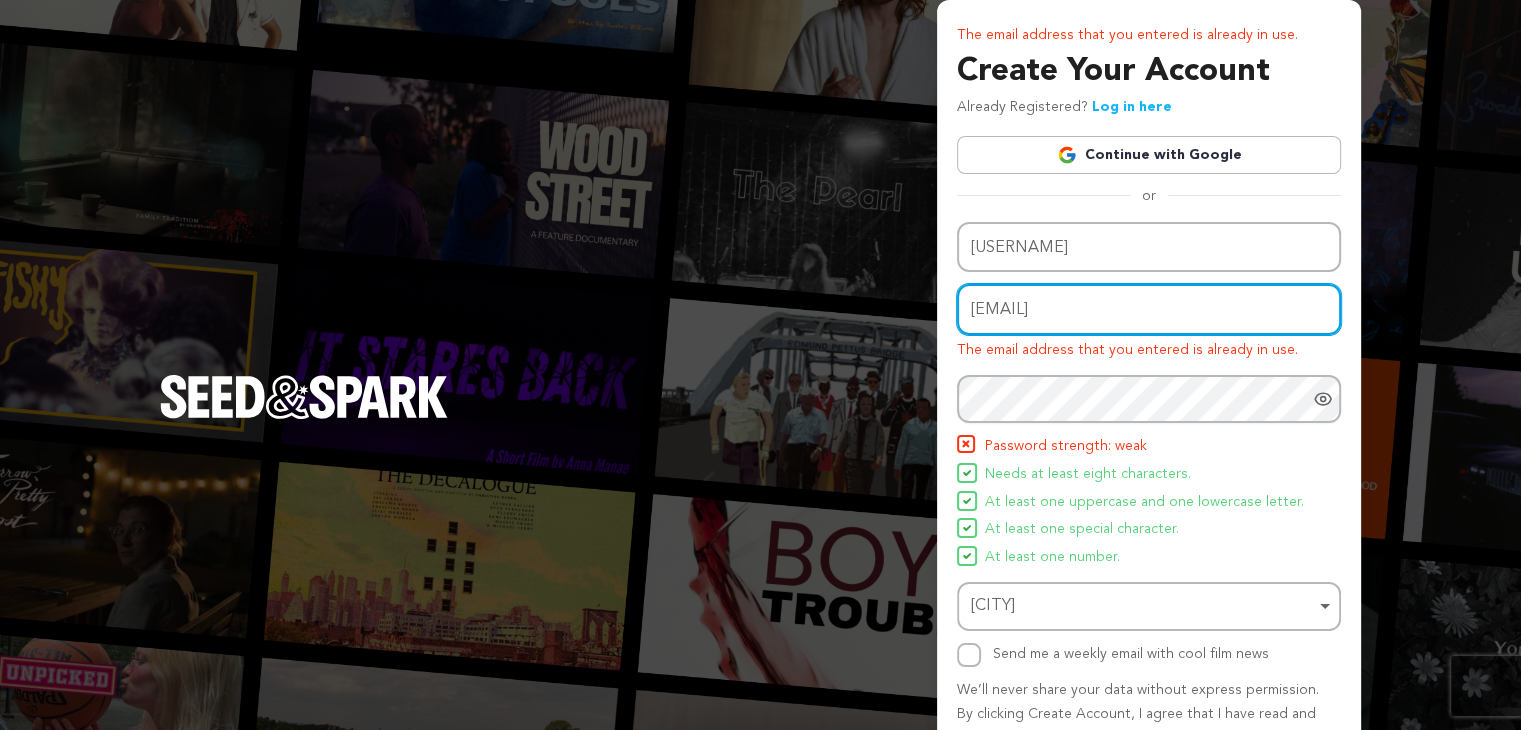 drag, startPoint x: 1190, startPoint y: 314, endPoint x: 964, endPoint y: 336, distance: 227.06827 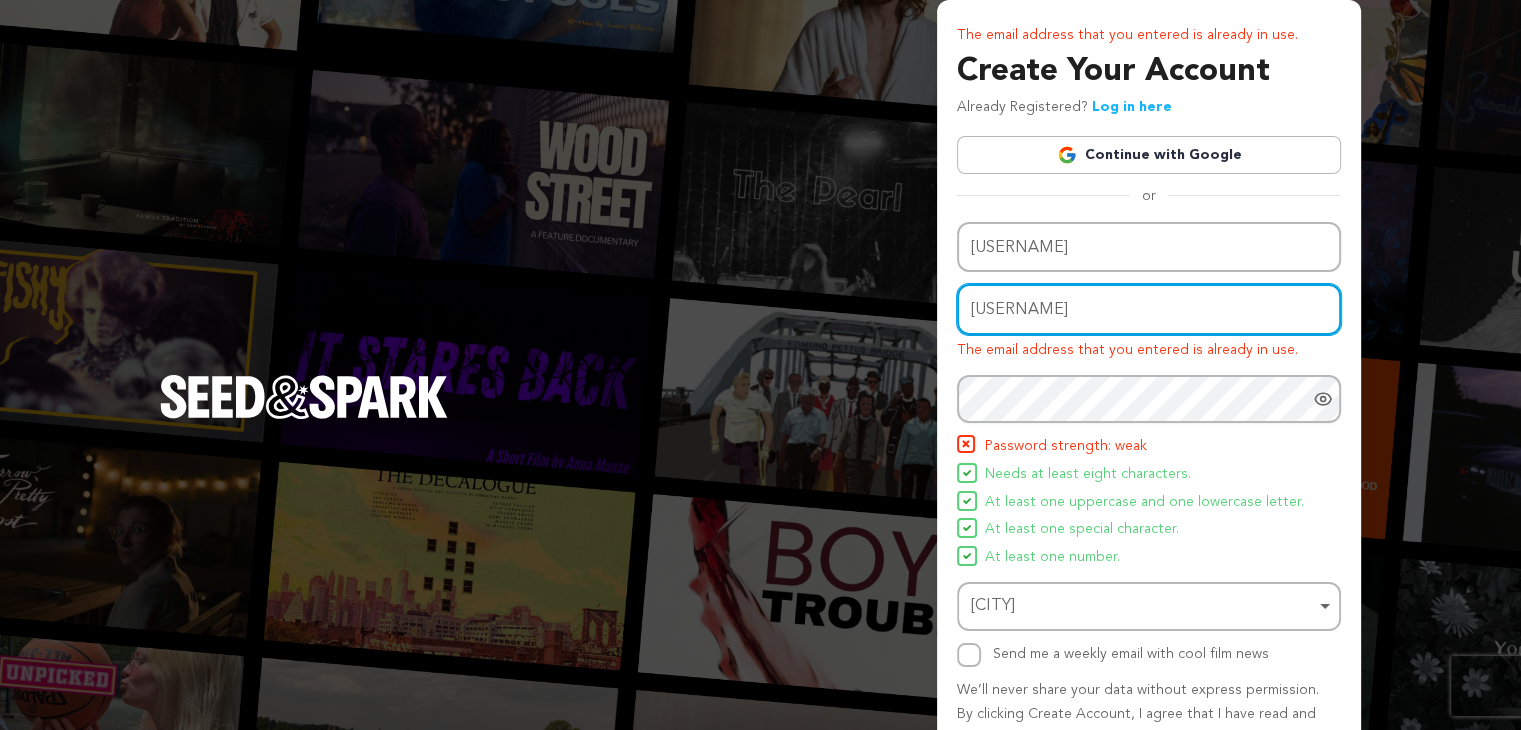 type on "h" 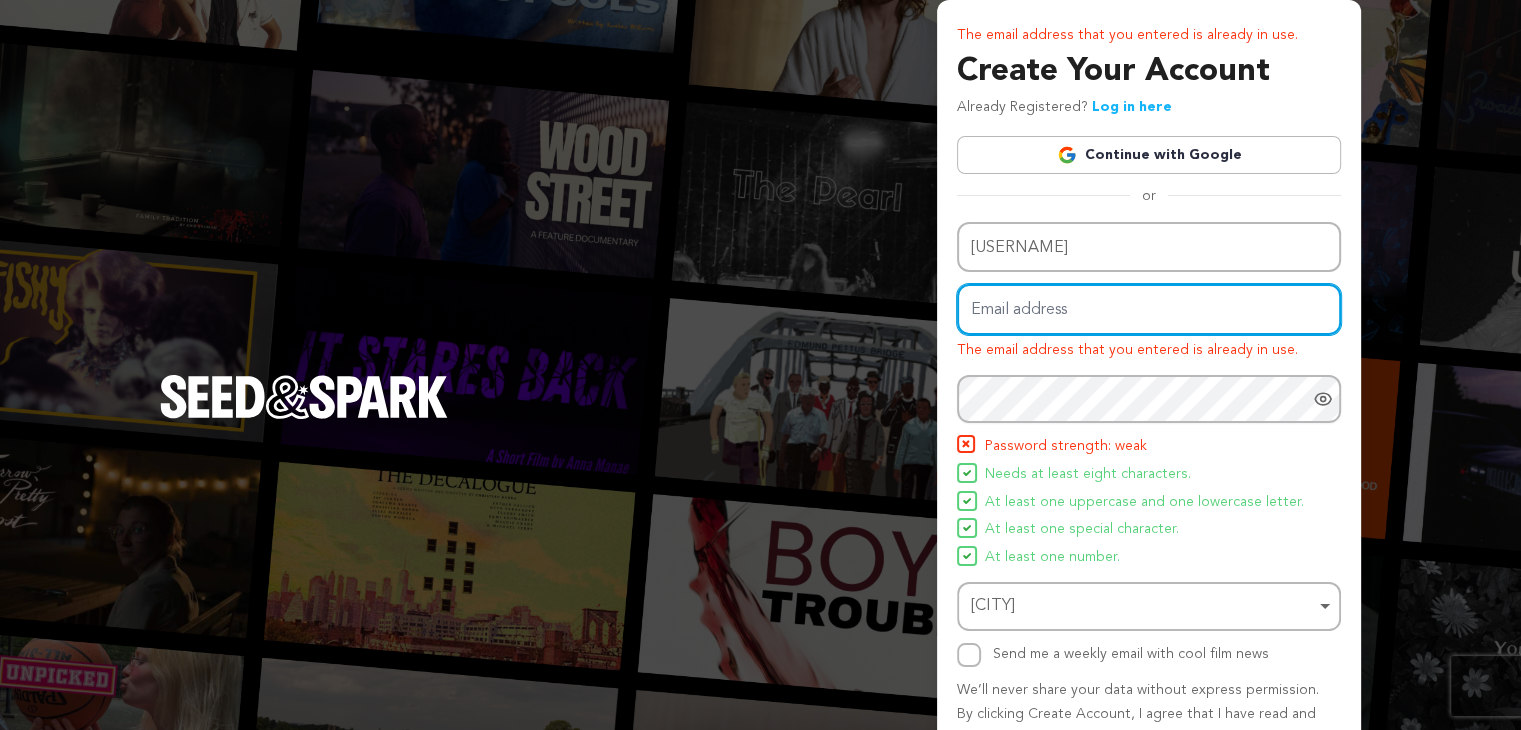 click on "Email address" at bounding box center [1149, 309] 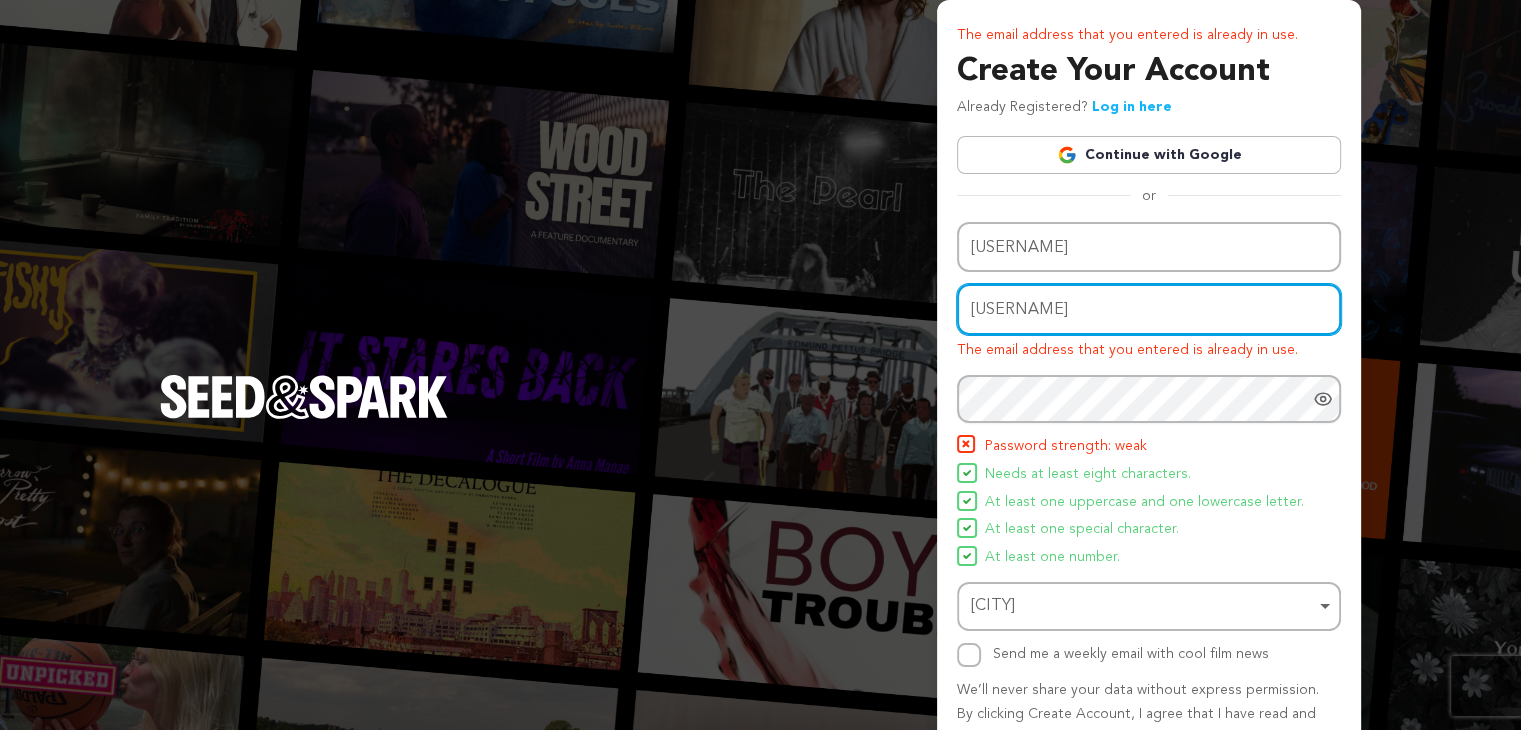type on "[EMAIL]" 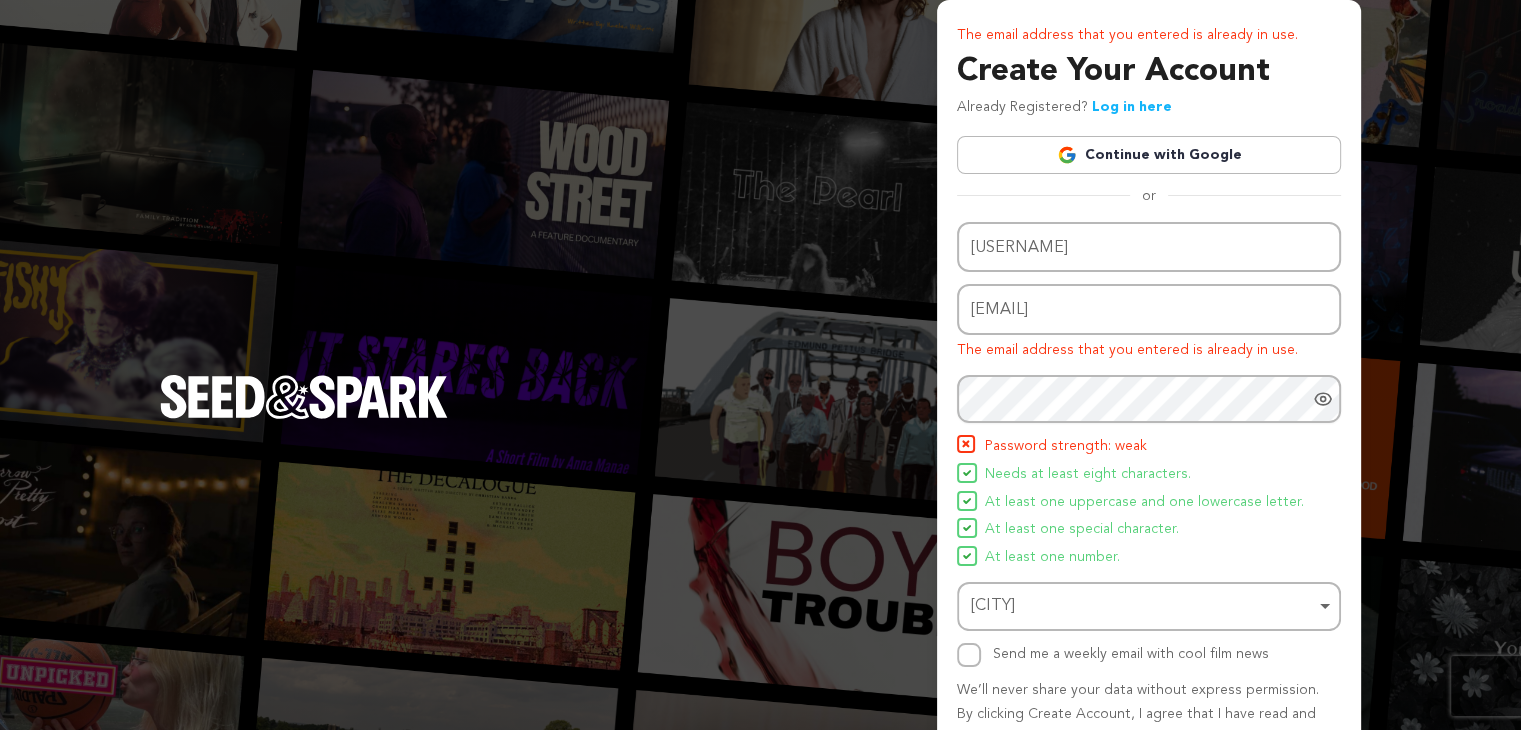 click 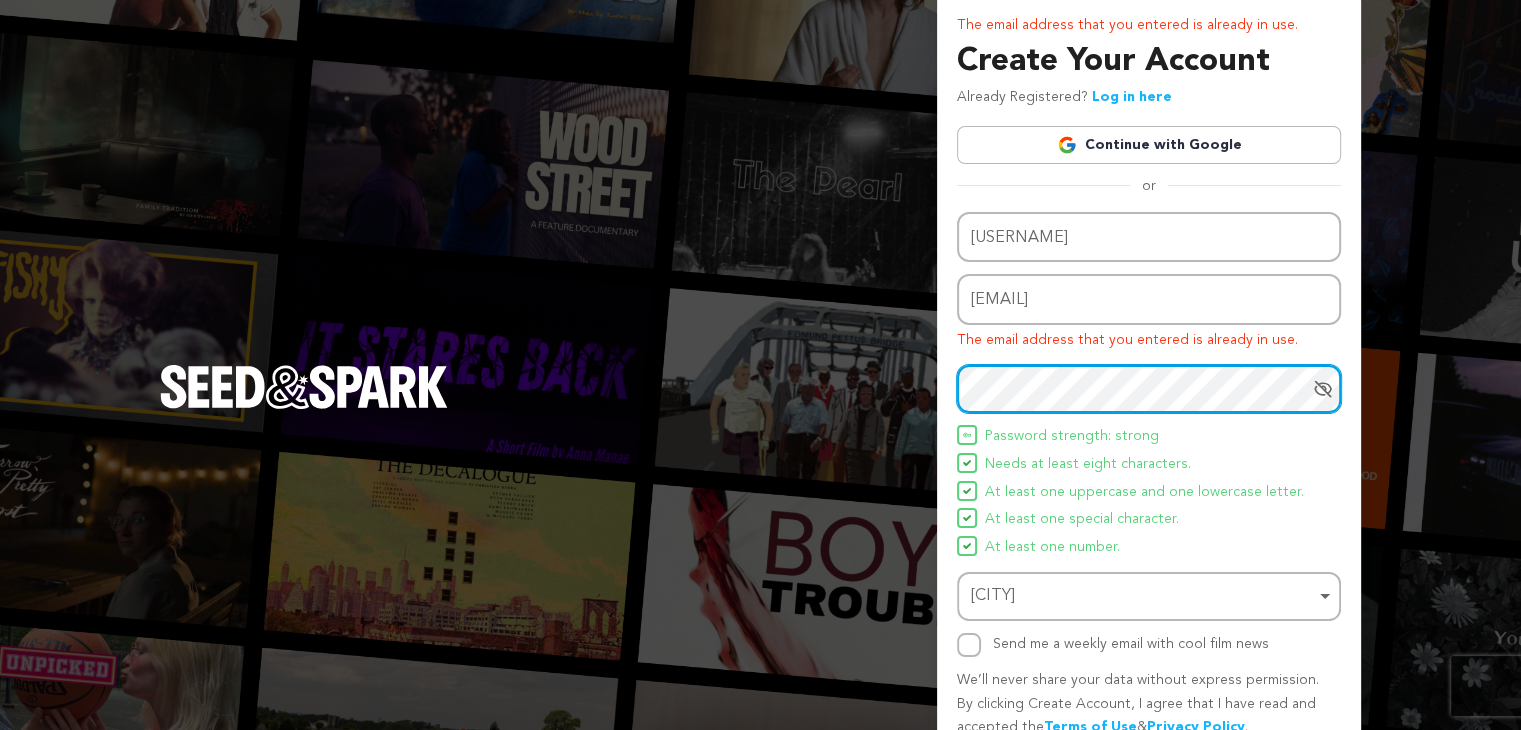 scroll, scrollTop: 0, scrollLeft: 0, axis: both 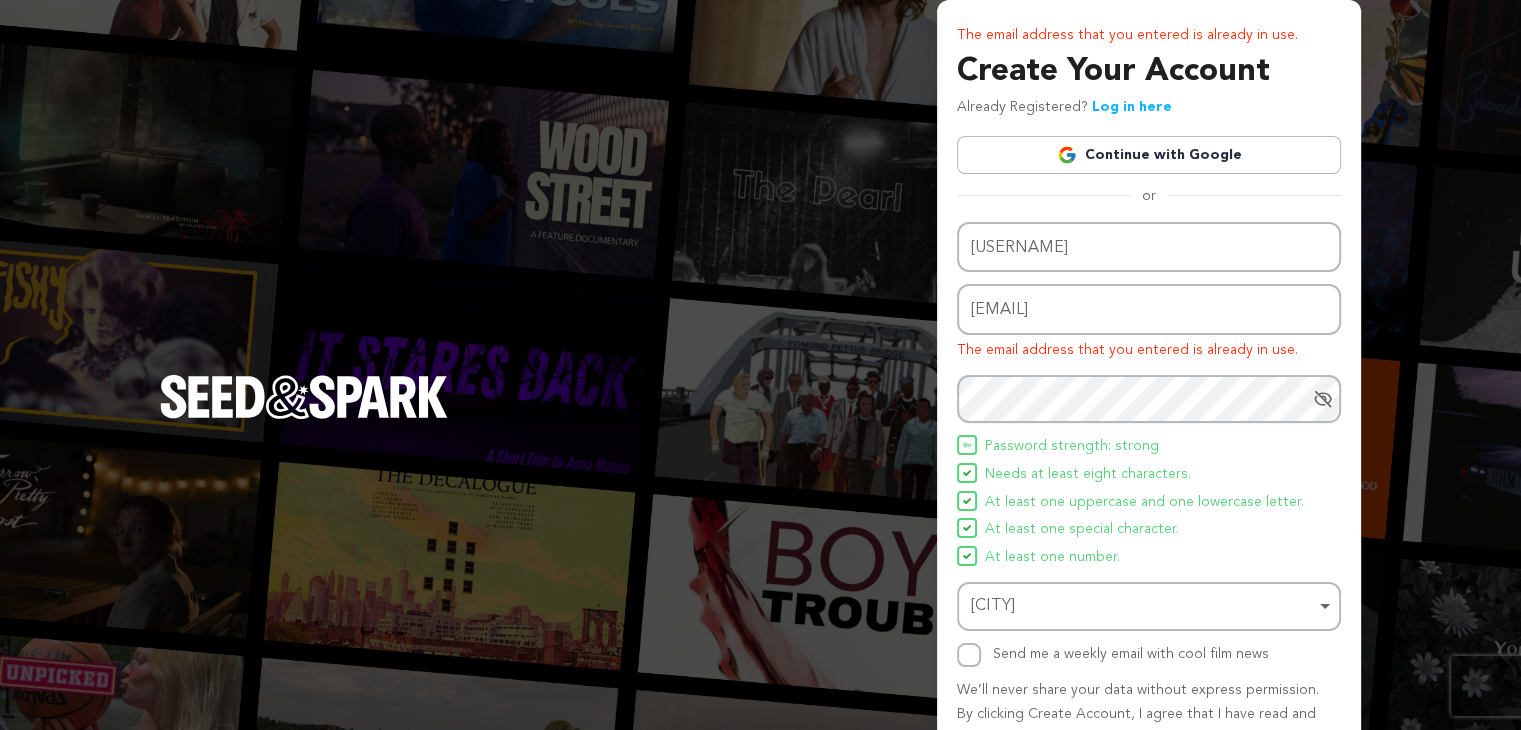 click on "The email address that you entered is already in use.
Create Your Account
Already Registered?
Log in here
Continue with Google
or
eyJpdiI6Iit1K1dSak1KRnJJeWlBRGE5ckd3alE9PSIsInZhbHVlIjoiSzd3MUIwS2JzbStQQk83YmpURnJqZz09IiwibWFjIjoiMjFlMTFjMGIxN2YwMjQxZjBjZGJiNjhkNDE3NjQ0ZGNlNTgzOTY3ZmU4NzE1NzFiYmJlNjhiZDUxZTkyYWIzMSIsInRhZyI6IiJ9" at bounding box center [760, 417] 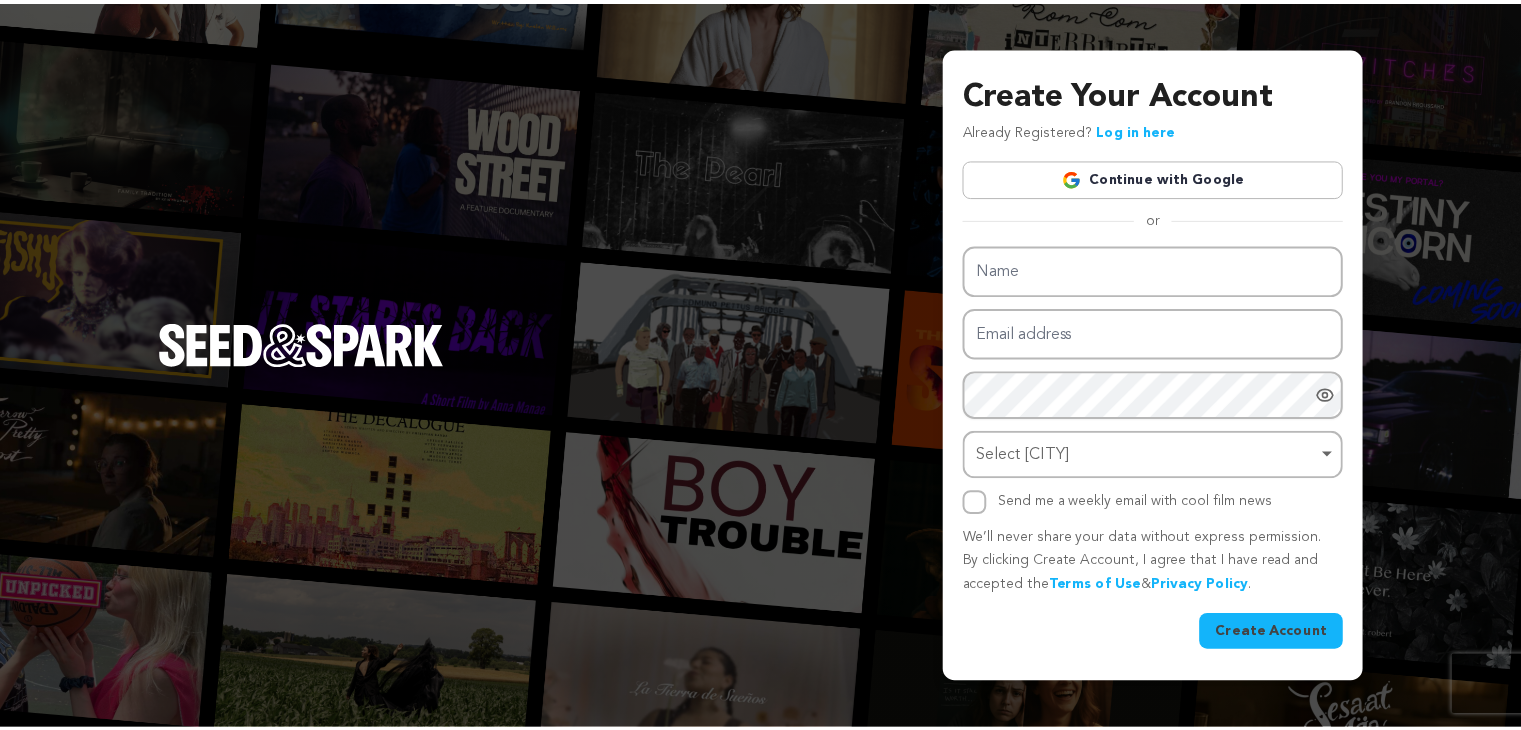 scroll, scrollTop: 0, scrollLeft: 0, axis: both 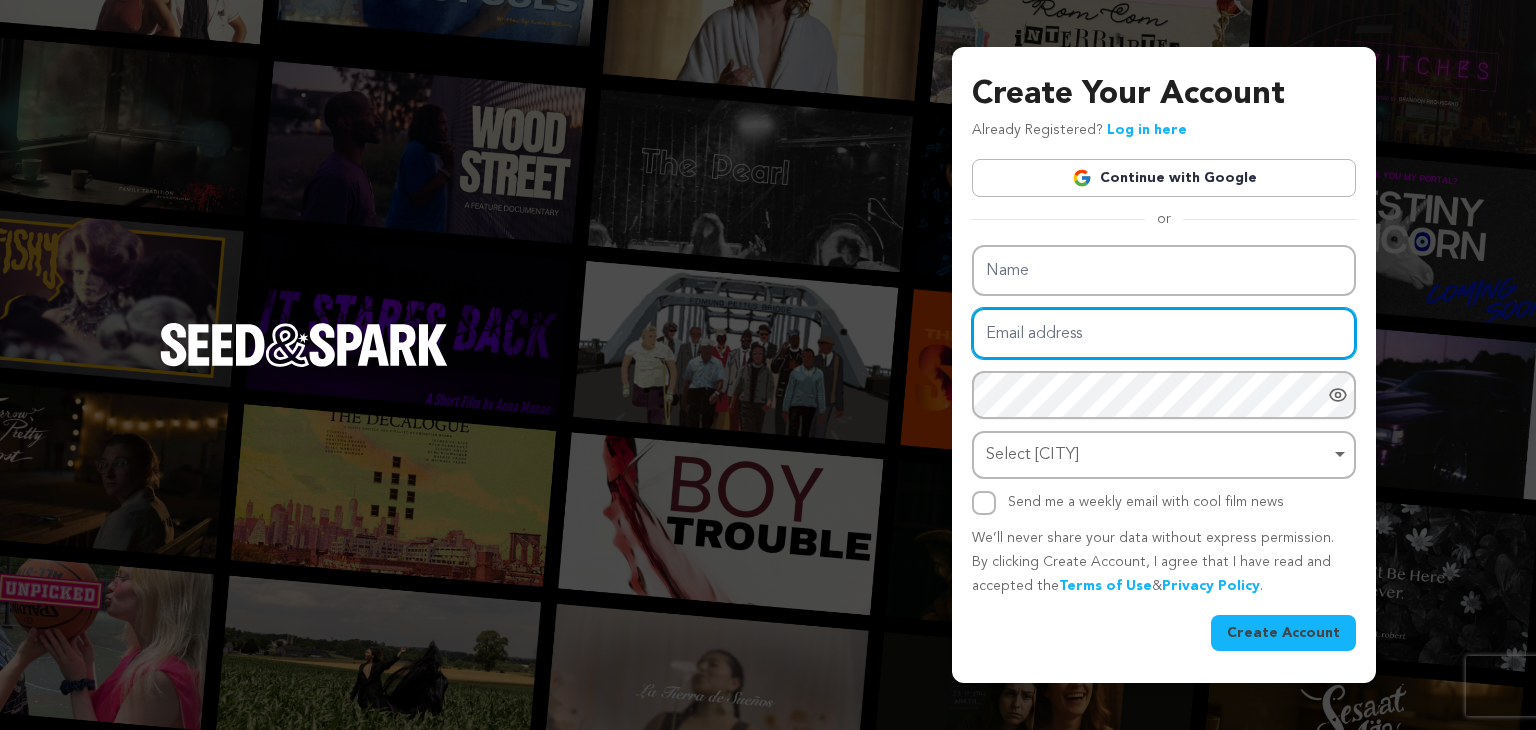 type on "[EMAIL]" 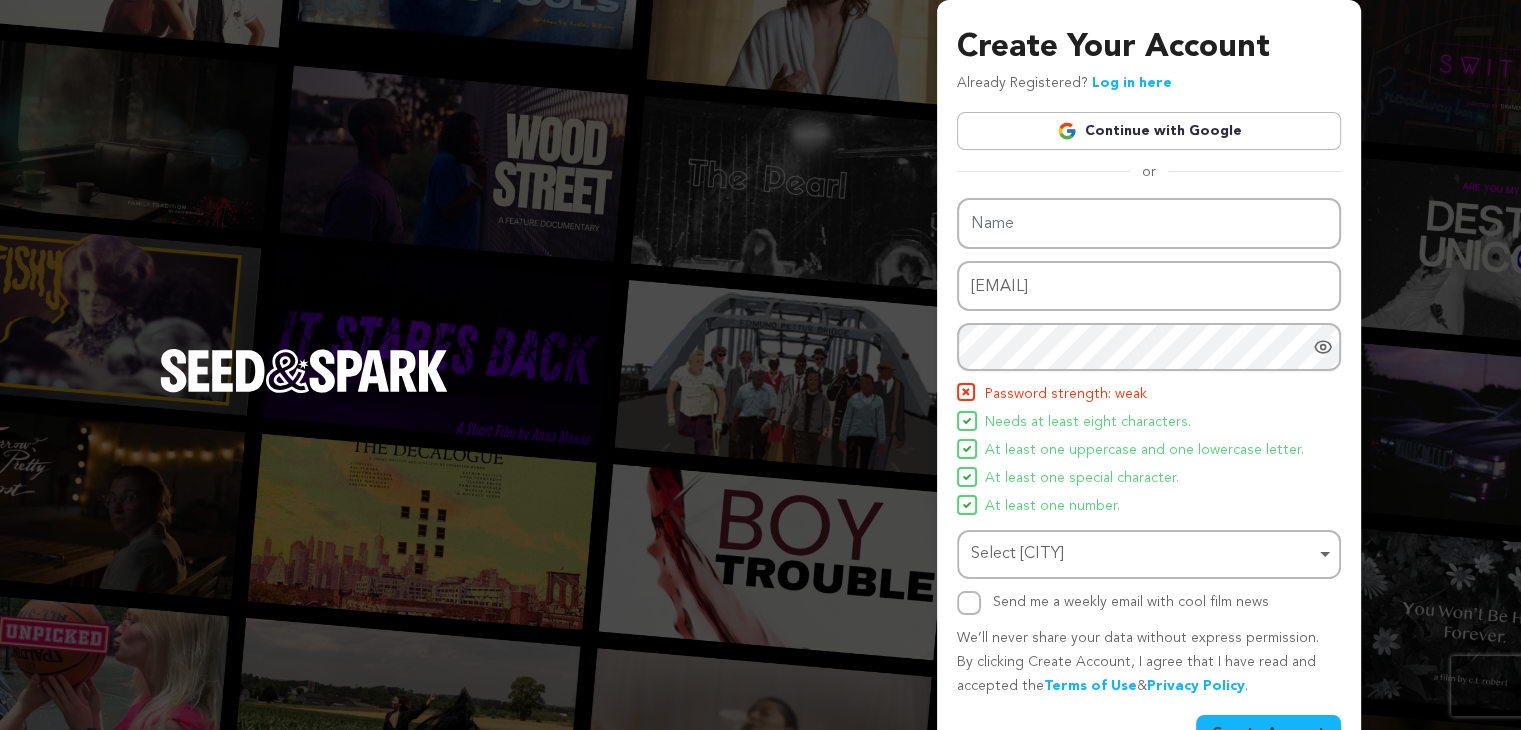 click on "Create Your Account
Already Registered?
Log in here
Continue with Google
or
[ENCRYPTED_DATA]" at bounding box center (760, 391) 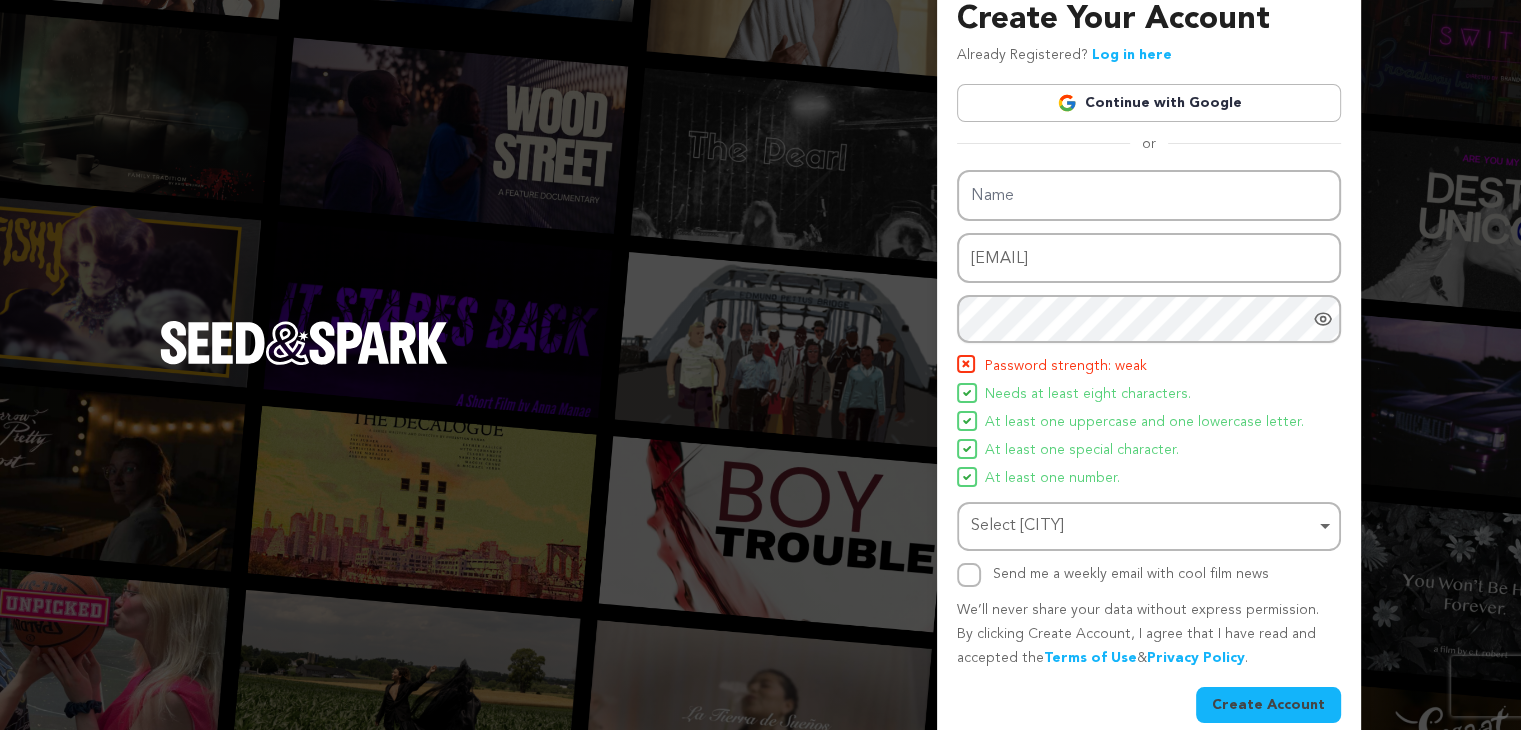 scroll, scrollTop: 52, scrollLeft: 0, axis: vertical 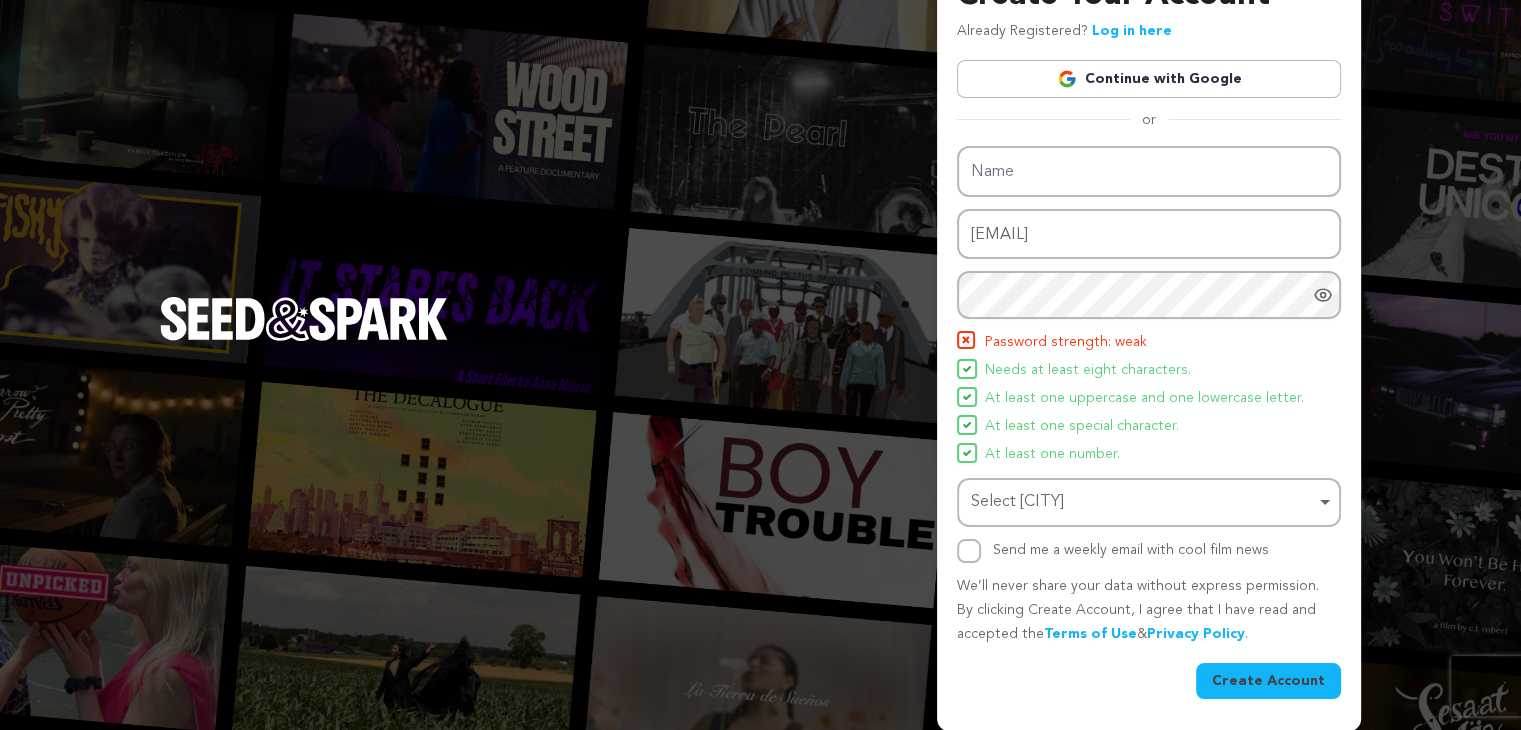 drag, startPoint x: 798, startPoint y: 293, endPoint x: 808, endPoint y: 337, distance: 45.122055 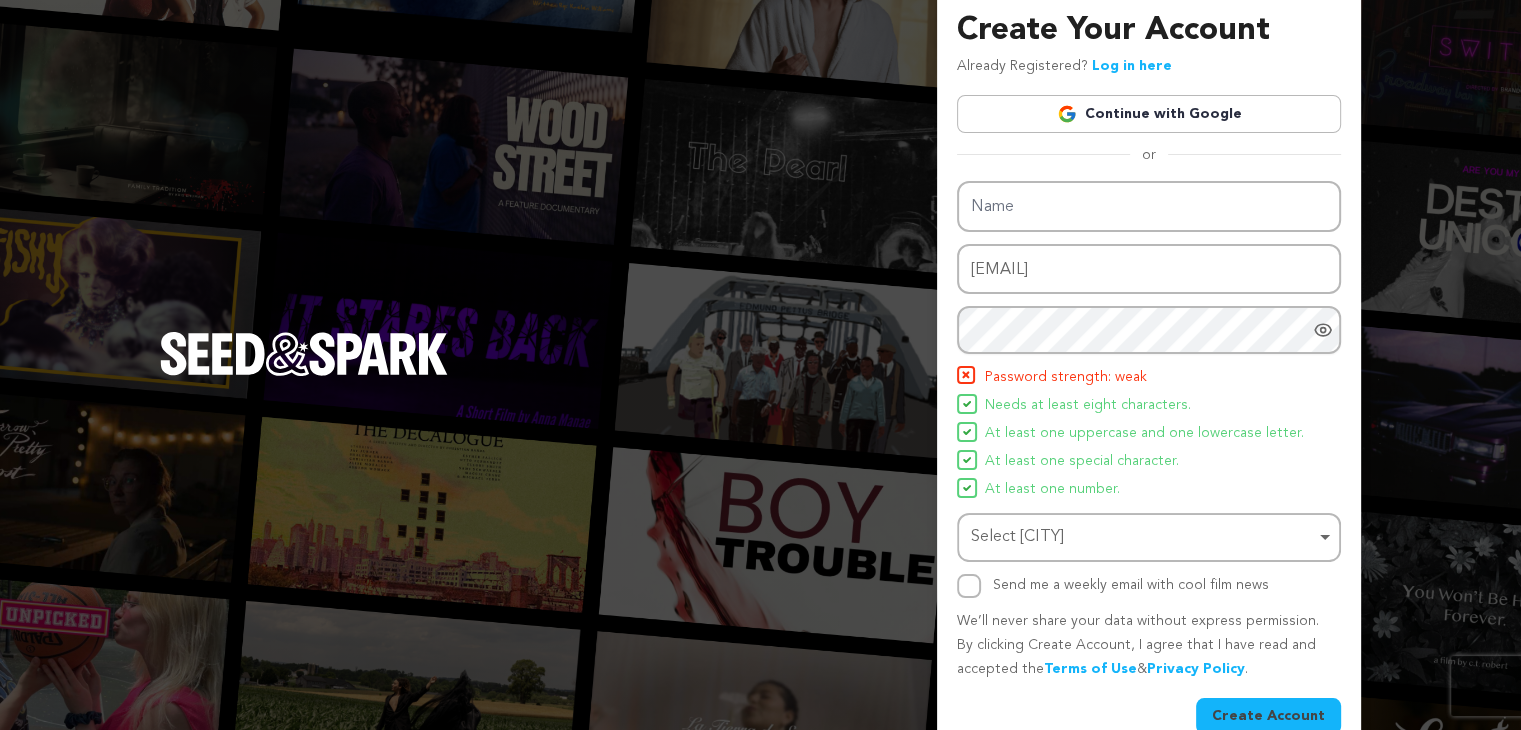 scroll, scrollTop: 0, scrollLeft: 0, axis: both 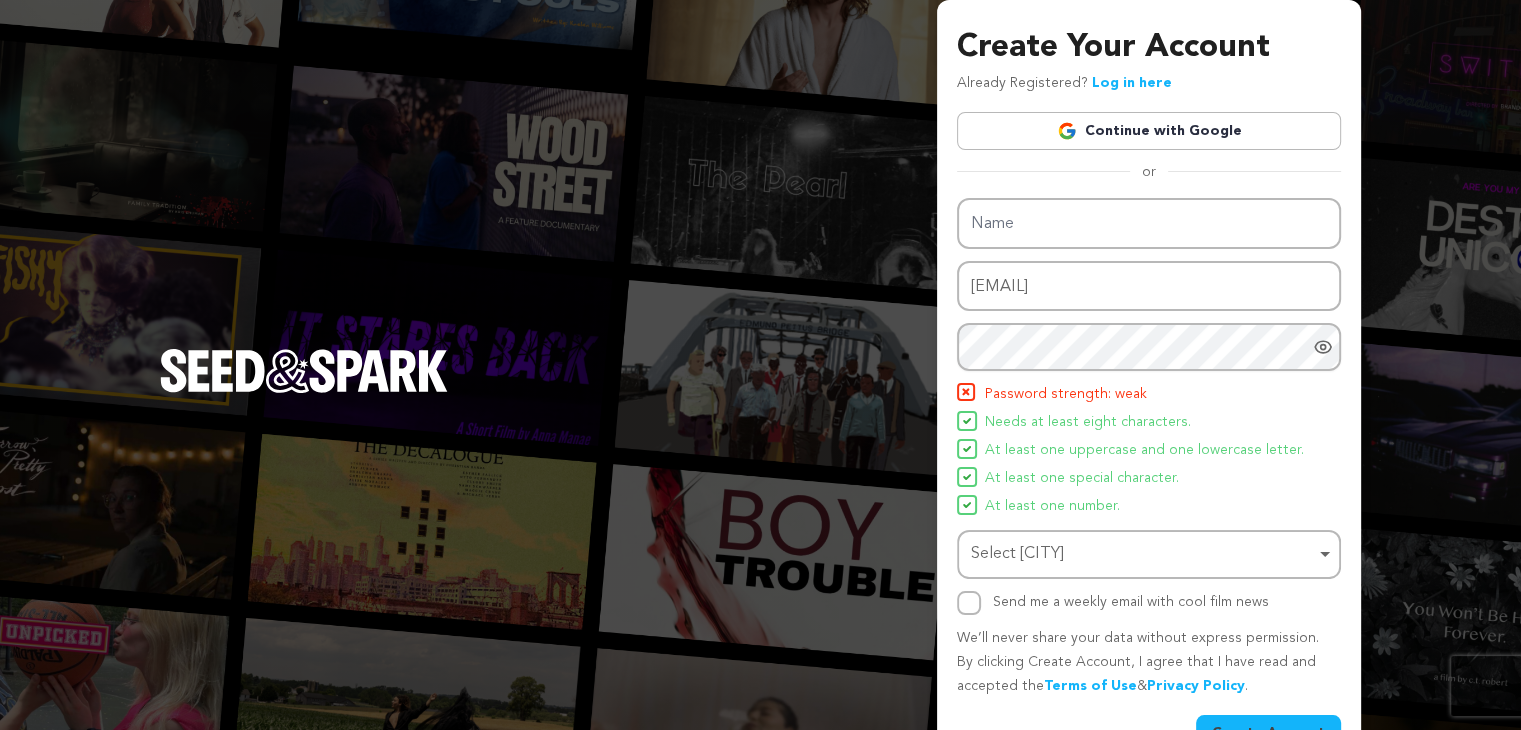 click on "Create Your Account
Already Registered?
Log in here
Continue with Google
or
eyJpdiI6IkdtRzJ0ZUN6N3J4dEpnOUFmVGVROGc9PSIsInZhbHVlIjoid0F0WThNNGxhWjlPL0ZzbzFYVWNpZz09IiwibWFjIjoiM2UxZTg1NzQ3NmUwMWYyOGI5ZTU3ZmFkMDkyMzIxZDcwZDcyZGI3ZGZjZmFiMDgzNDRmMzMzODM2ZmMzODcxOSIsInRhZyI6IiJ9" at bounding box center (760, 391) 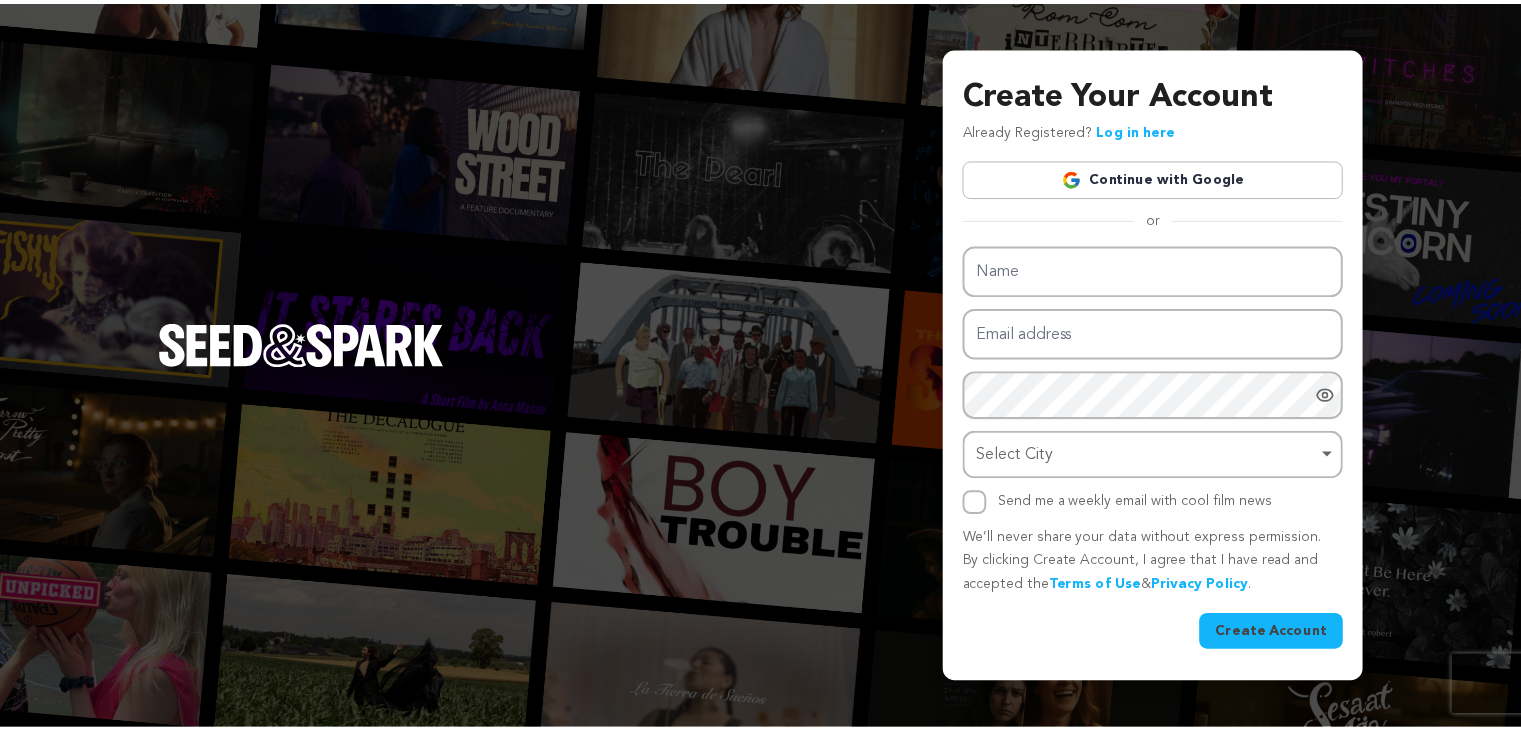 scroll, scrollTop: 0, scrollLeft: 0, axis: both 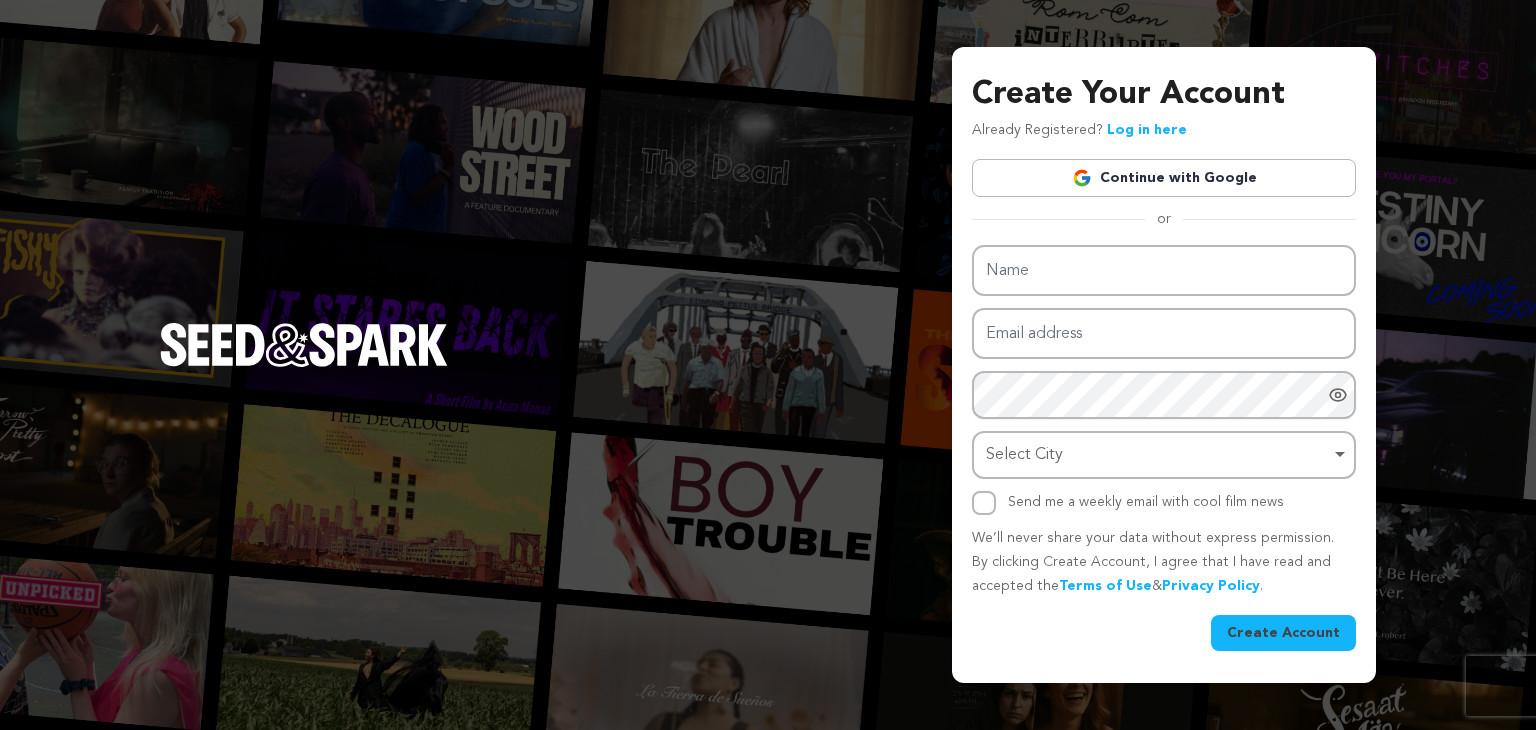 type on "[EMAIL]" 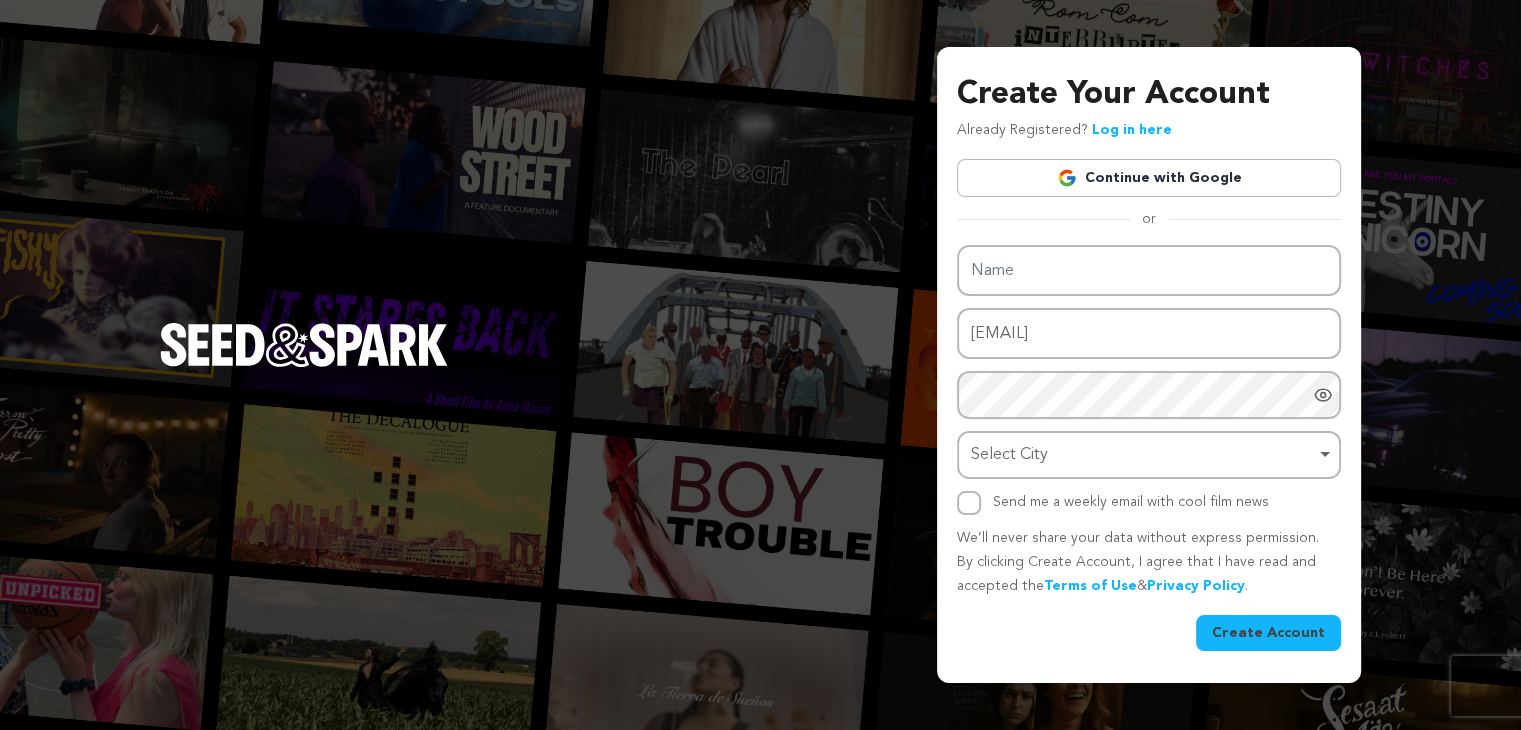 click on "Create Your Account
Already Registered?
Log in here
Continue with Google
or
eyJpdiI6IkdtRzJ0ZUN6N3J4dEpnOUFmVGVROGc9PSIsInZhbHVlIjoid0F0WThNNGxhWjlPL0ZzbzFYVWNpZz09IiwibWFjIjoiM2UxZTg1NzQ3NmUwMWYyOGI5ZTU3ZmFkMDkyMzIxZDcwZDcyZGI3ZGZjZmFiMDgzNDRmMzMzODM2ZmMzODcxOSIsInRhZyI6IiJ9" at bounding box center [760, 365] 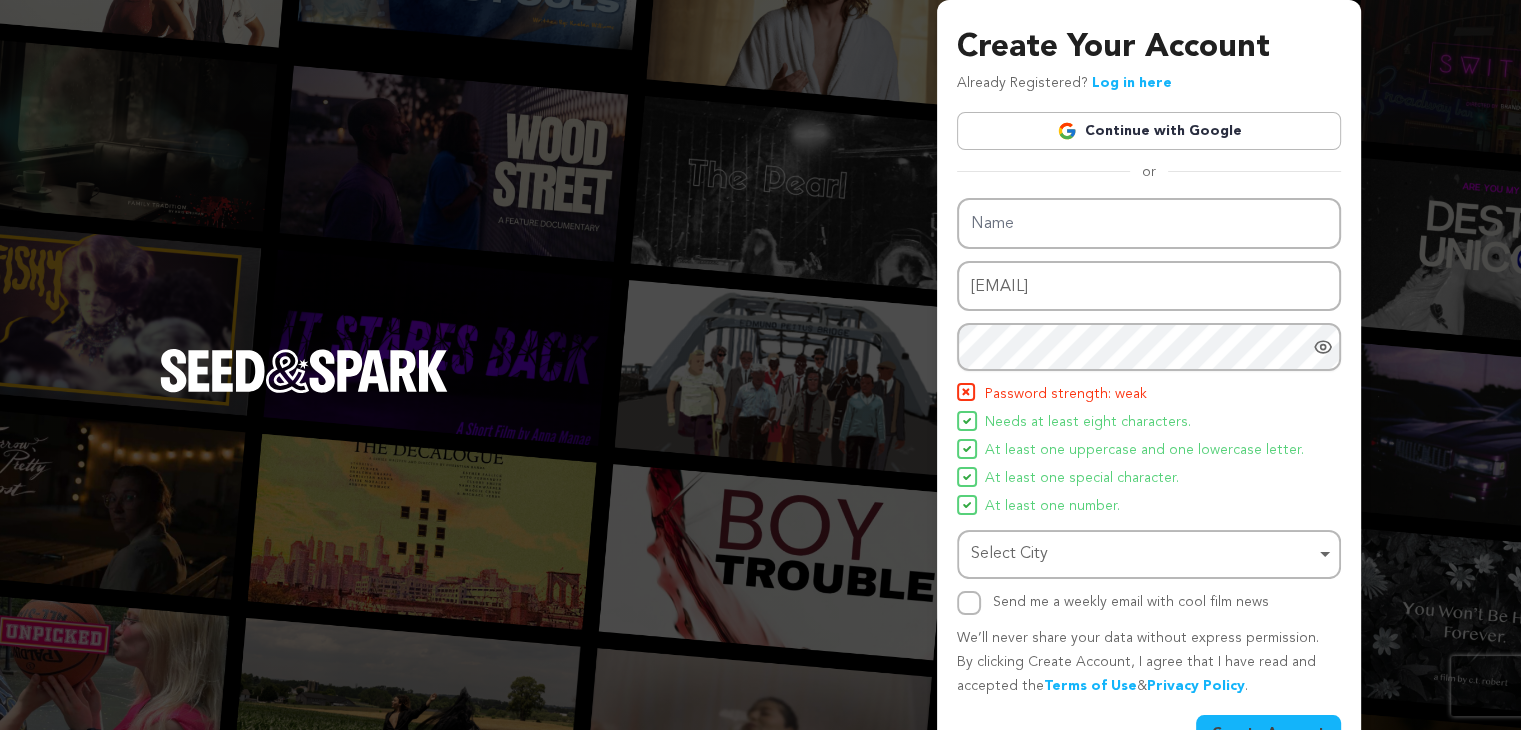 click on "Create Your Account
Already Registered?
Log in here
Continue with Google
or
eyJpdiI6IkdtRzJ0ZUN6N3J4dEpnOUFmVGVROGc9PSIsInZhbHVlIjoid0F0WThNNGxhWjlPL0ZzbzFYVWNpZz09IiwibWFjIjoiM2UxZTg1NzQ3NmUwMWYyOGI5ZTU3ZmFkMDkyMzIxZDcwZDcyZGI3ZGZjZmFiMDgzNDRmMzMzODM2ZmMzODcxOSIsInRhZyI6IiJ9" at bounding box center [760, 391] 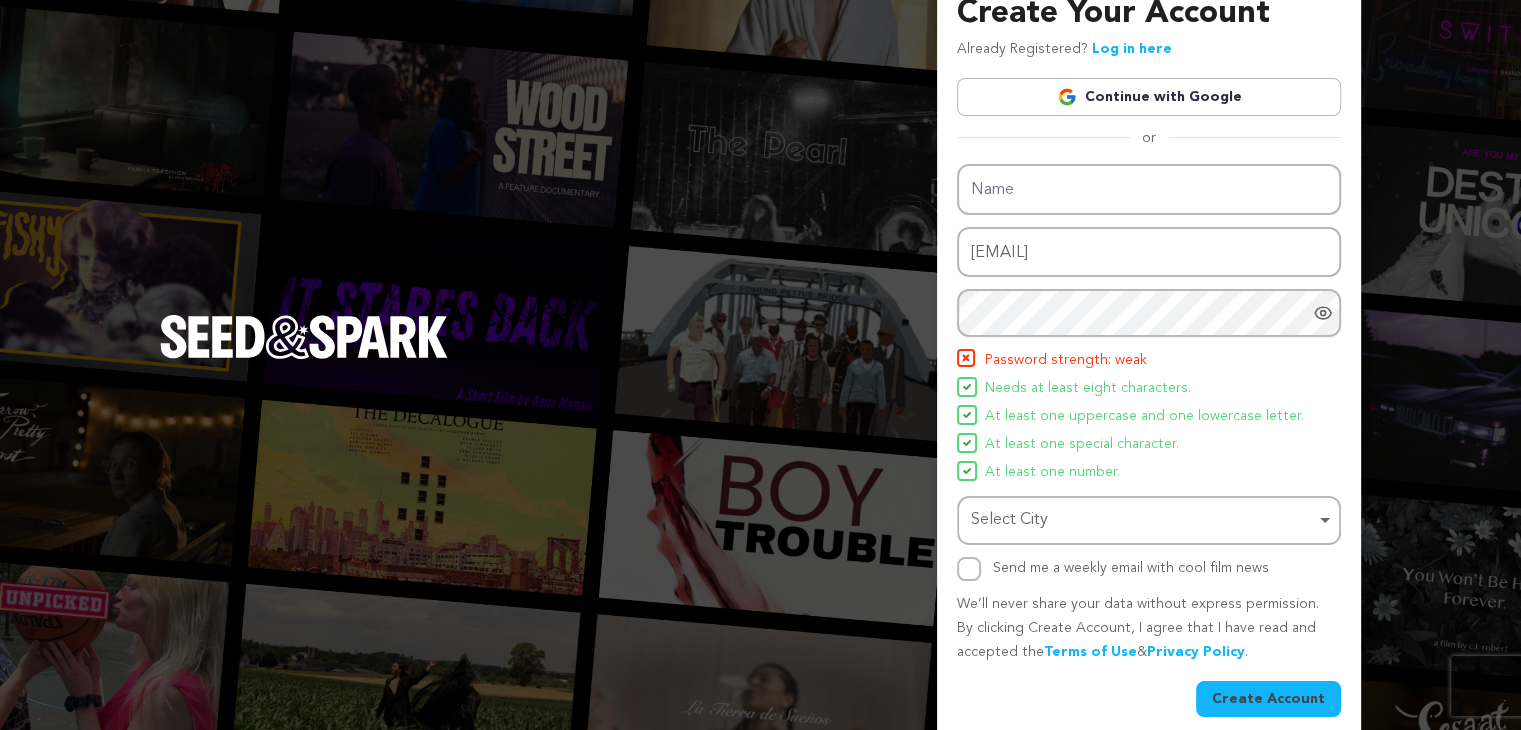 scroll, scrollTop: 52, scrollLeft: 0, axis: vertical 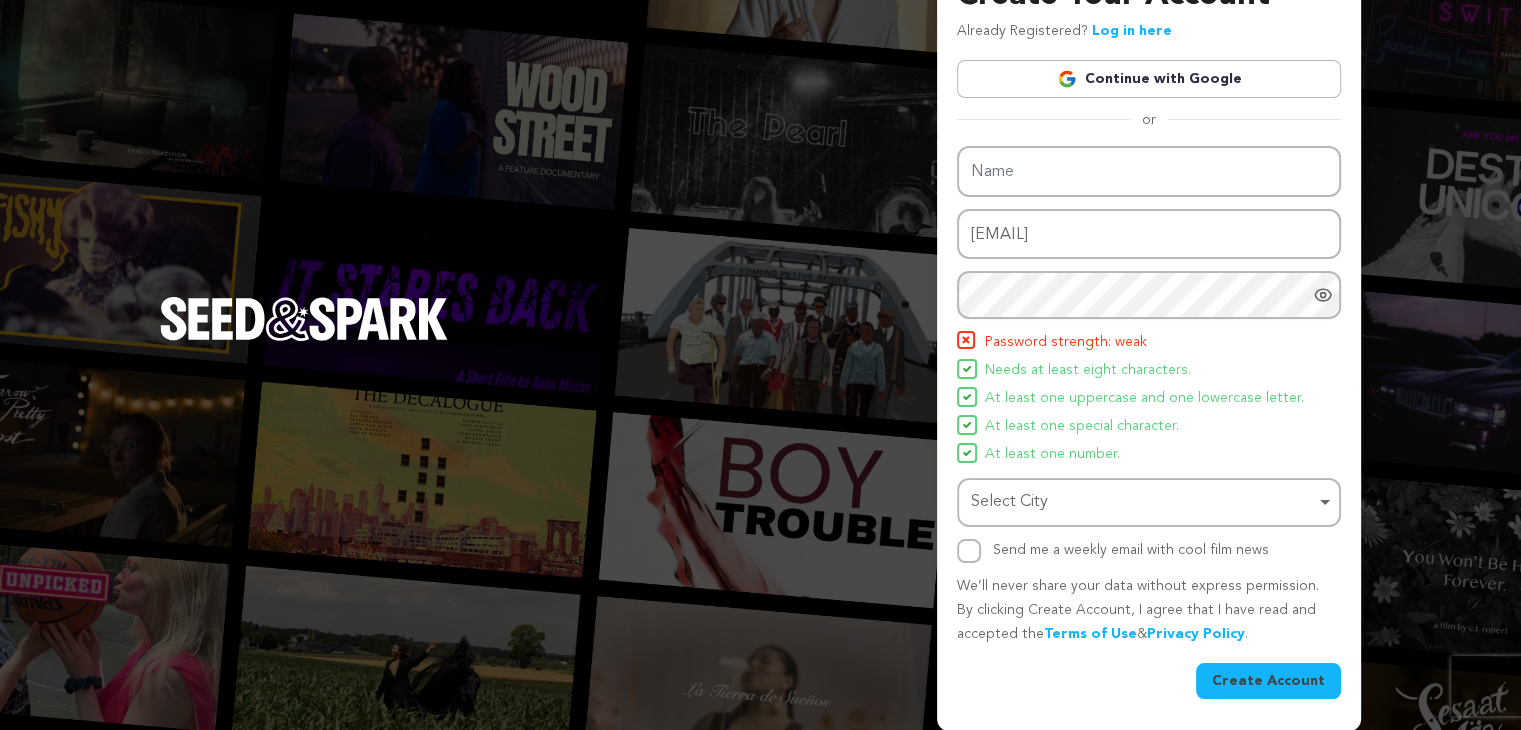 click on "Select City Remove item" at bounding box center [1149, 502] 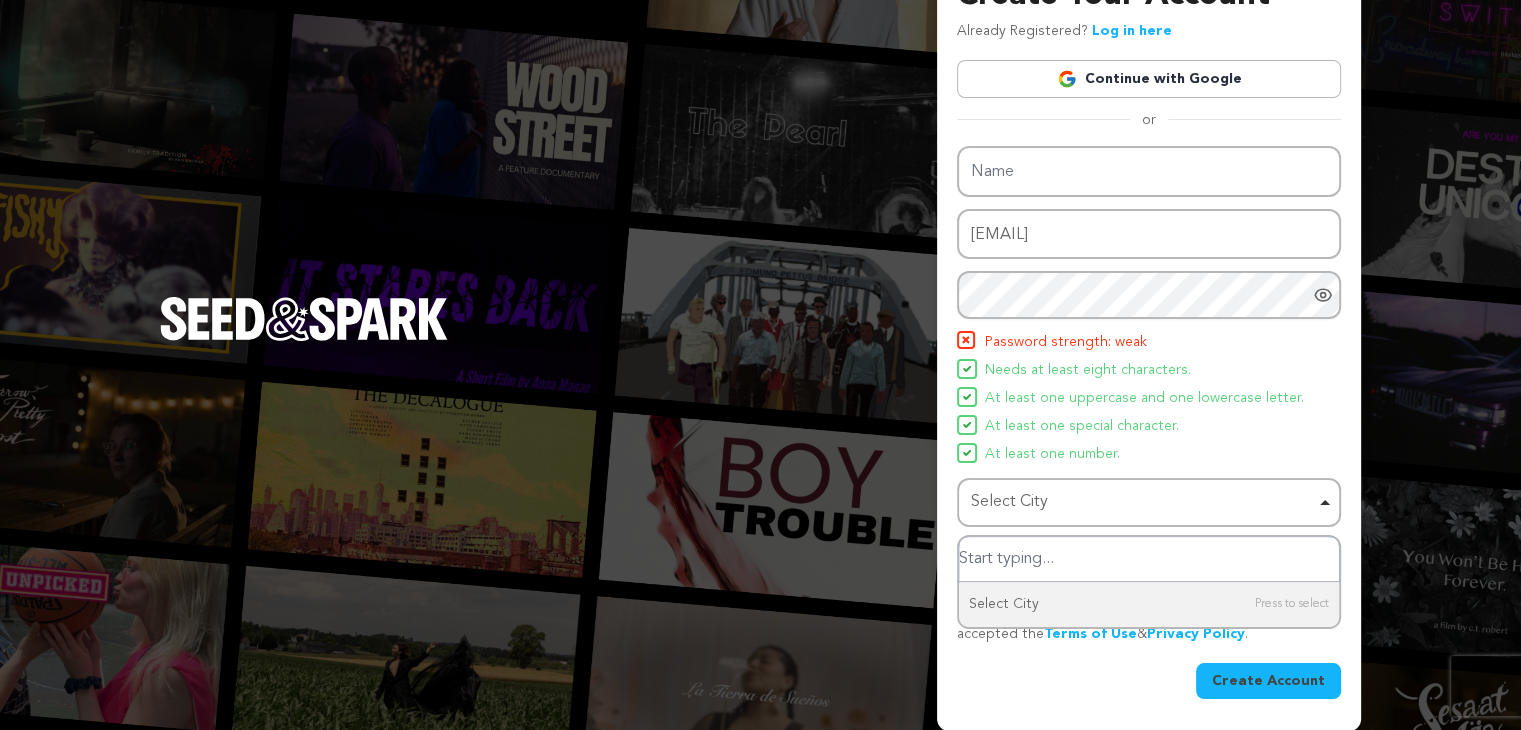 click at bounding box center (1149, 559) 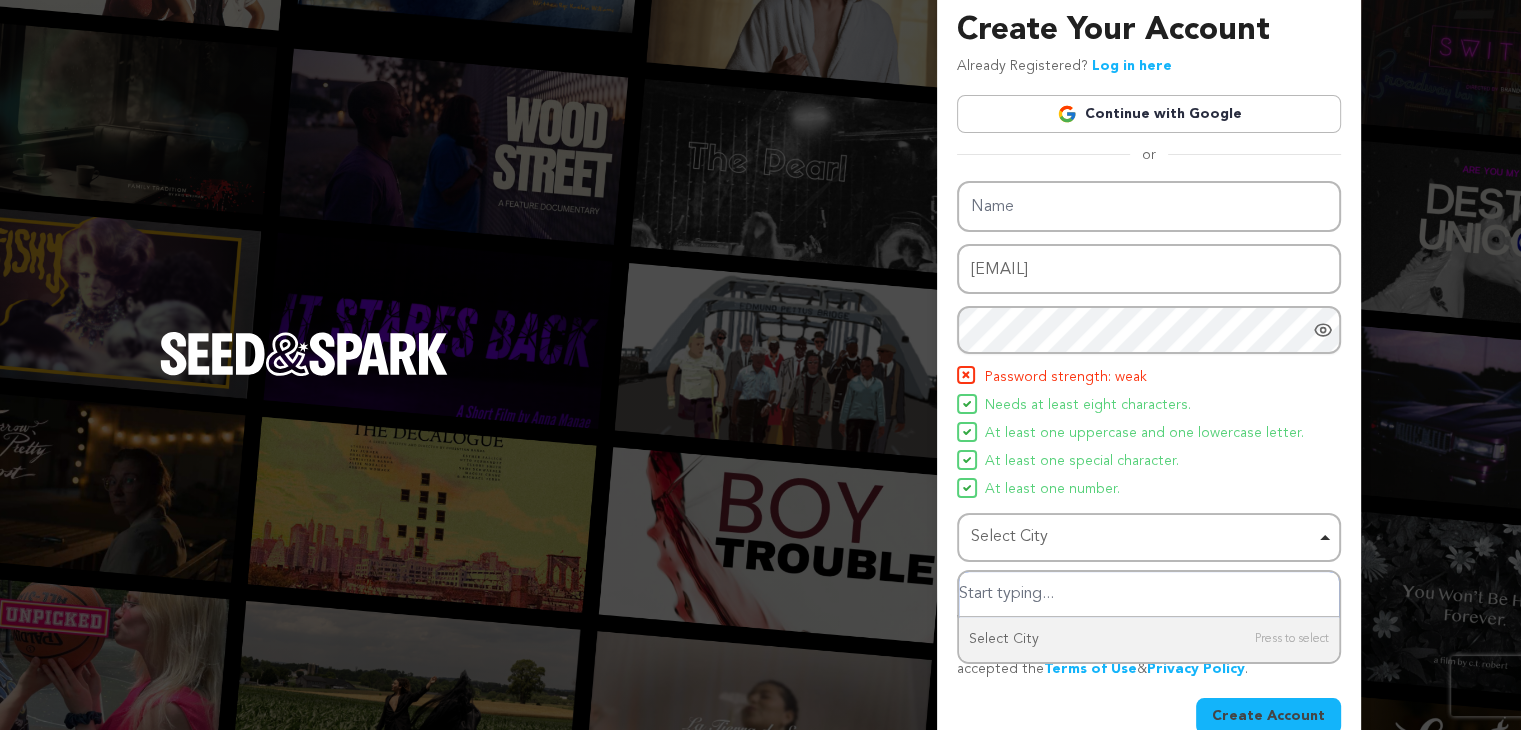 scroll, scrollTop: 0, scrollLeft: 0, axis: both 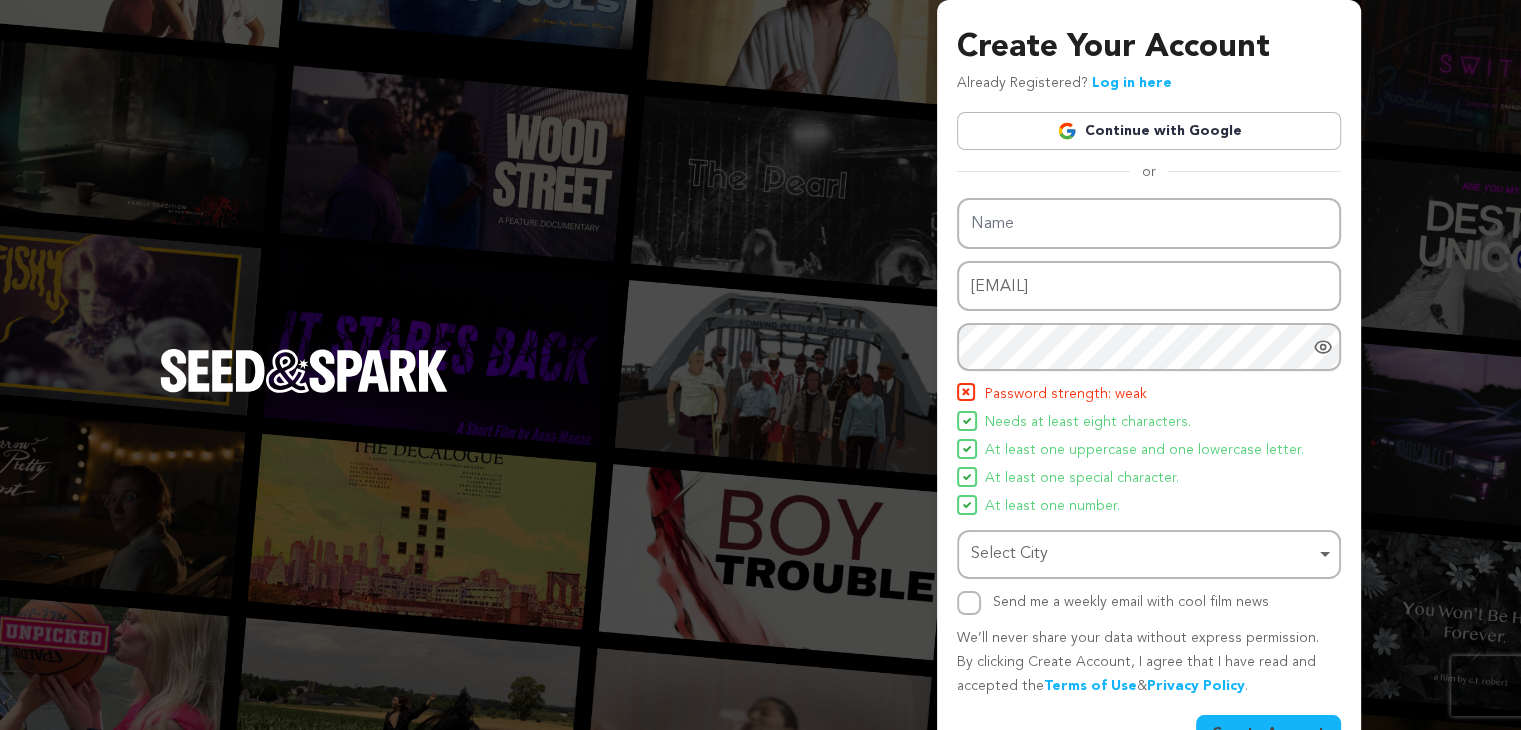 click on "Log in here" at bounding box center (1132, 83) 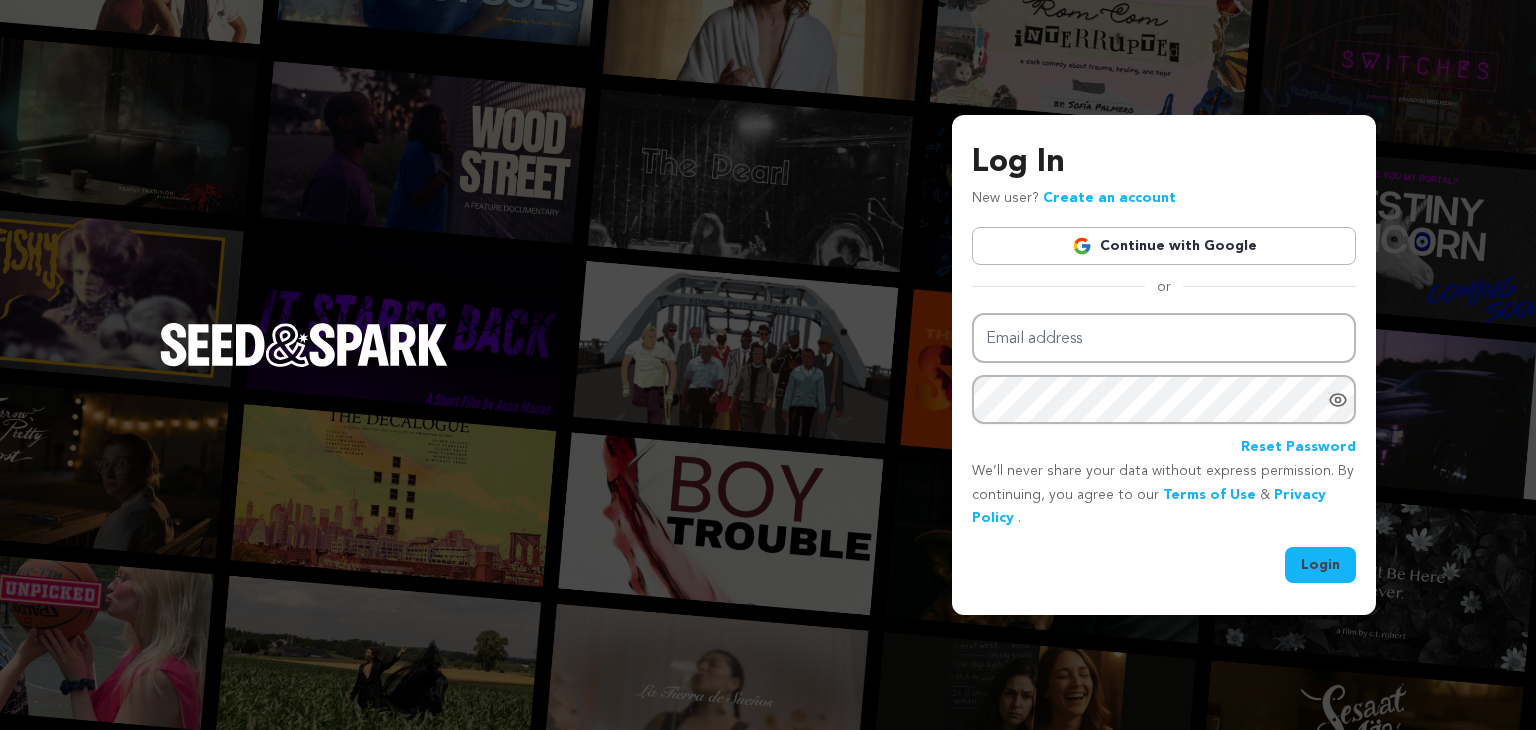 scroll, scrollTop: 0, scrollLeft: 0, axis: both 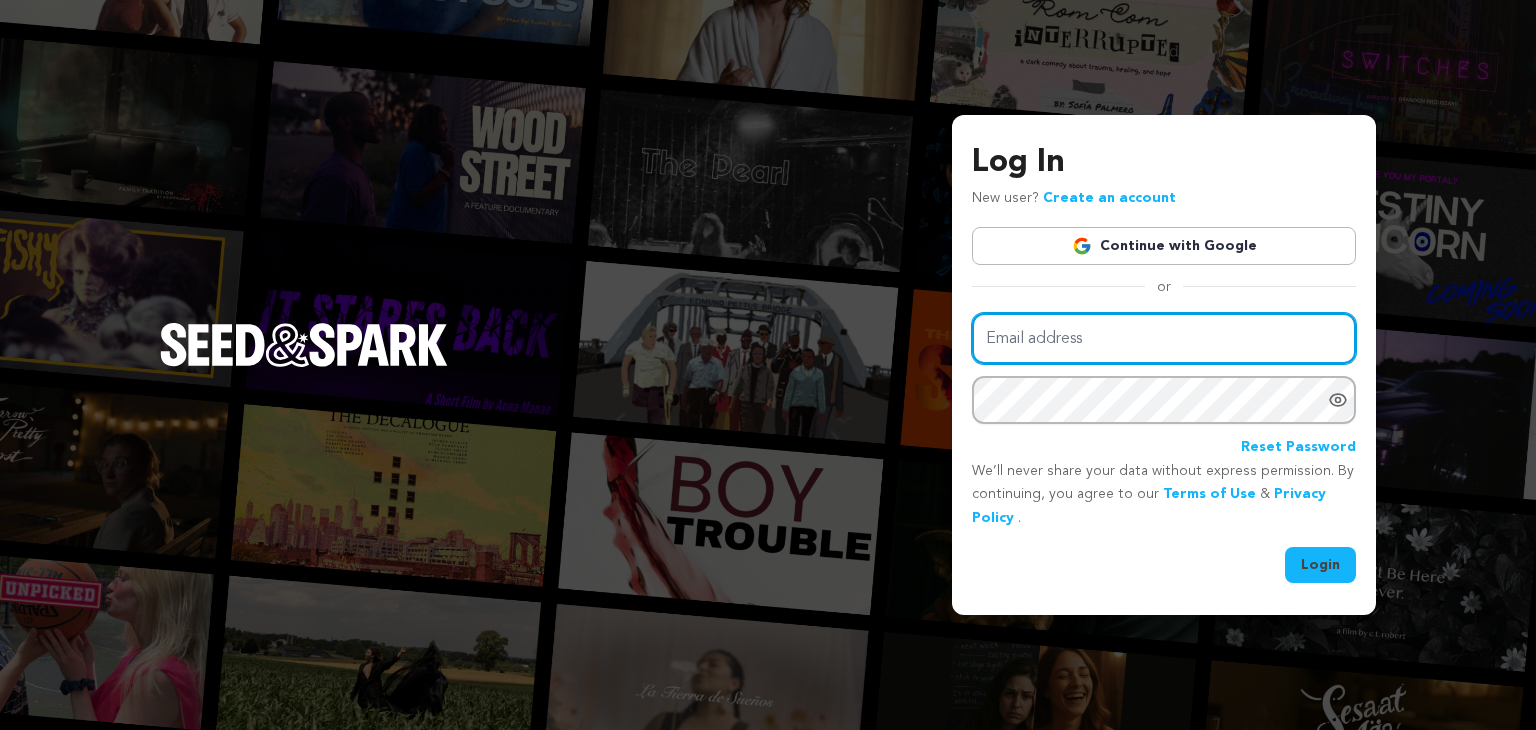 type on "example@example.com" 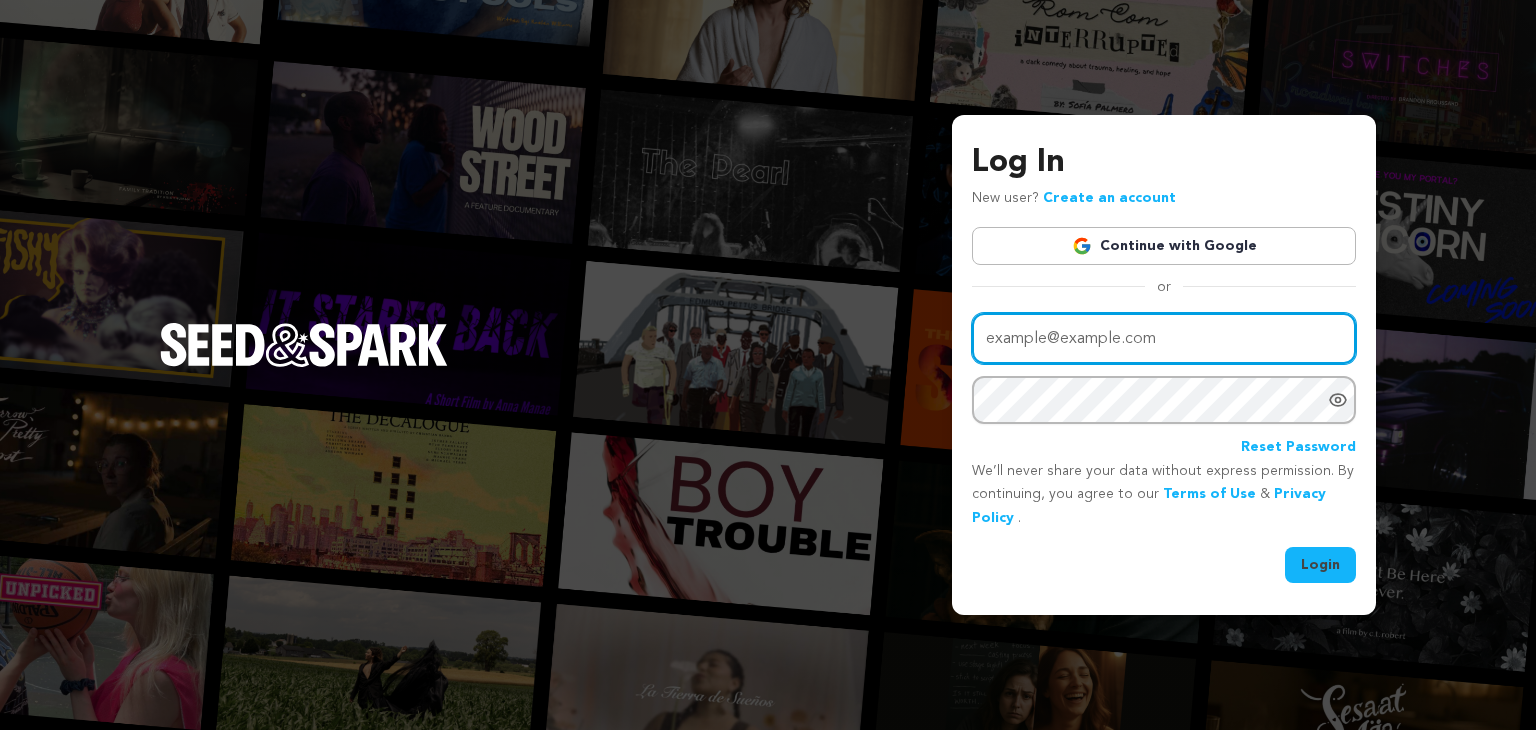 click on "example@example.com" at bounding box center (1164, 338) 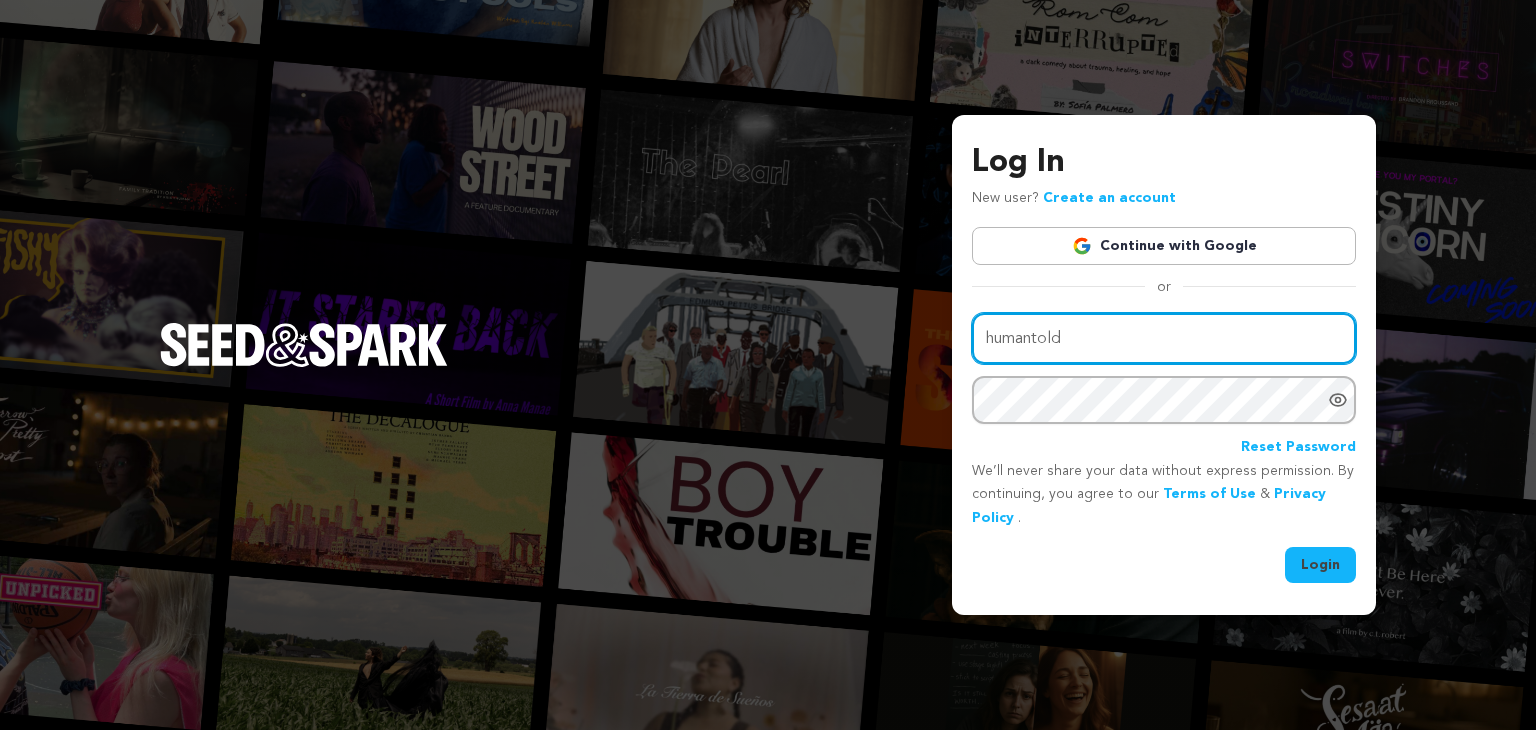 type on "humantoldmanagement@gmail.com" 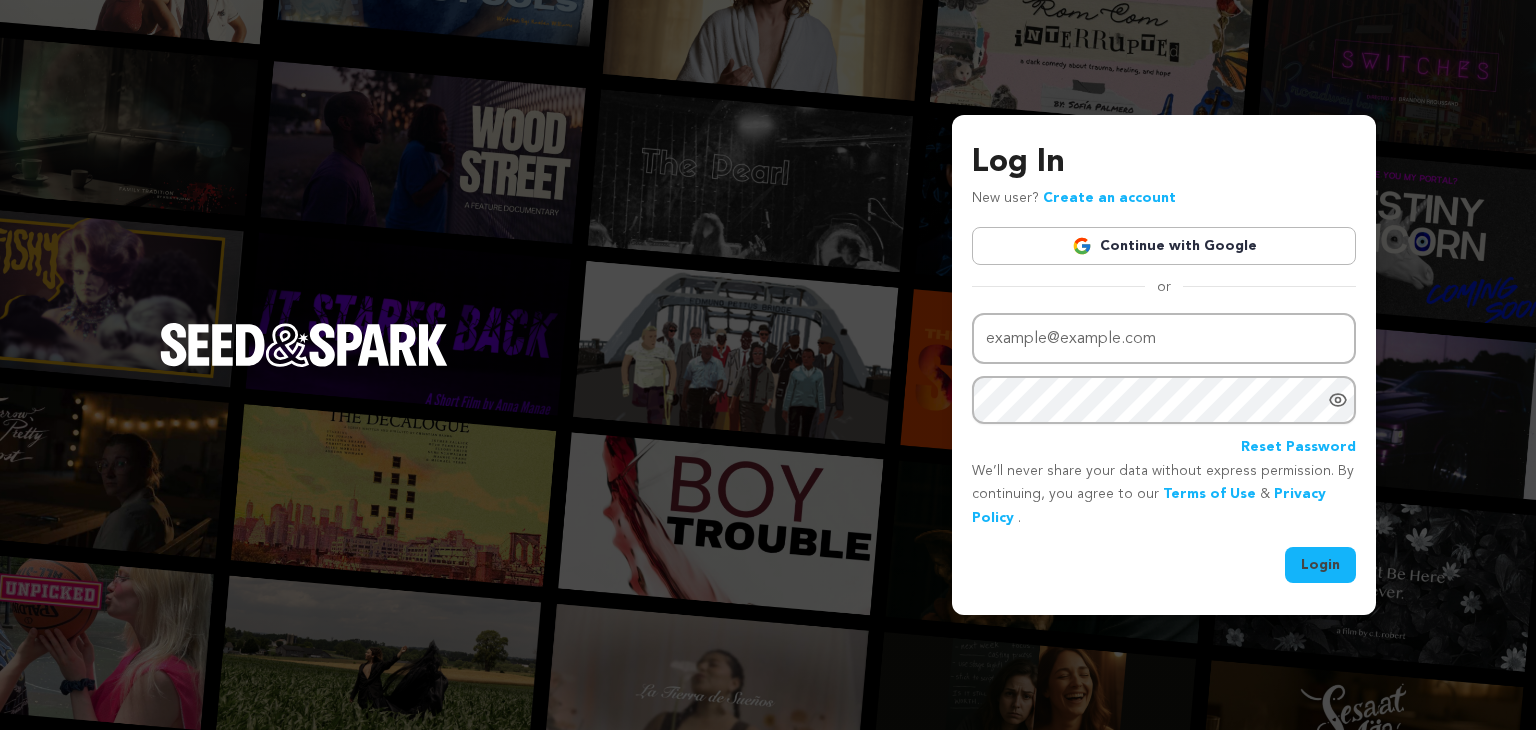 click 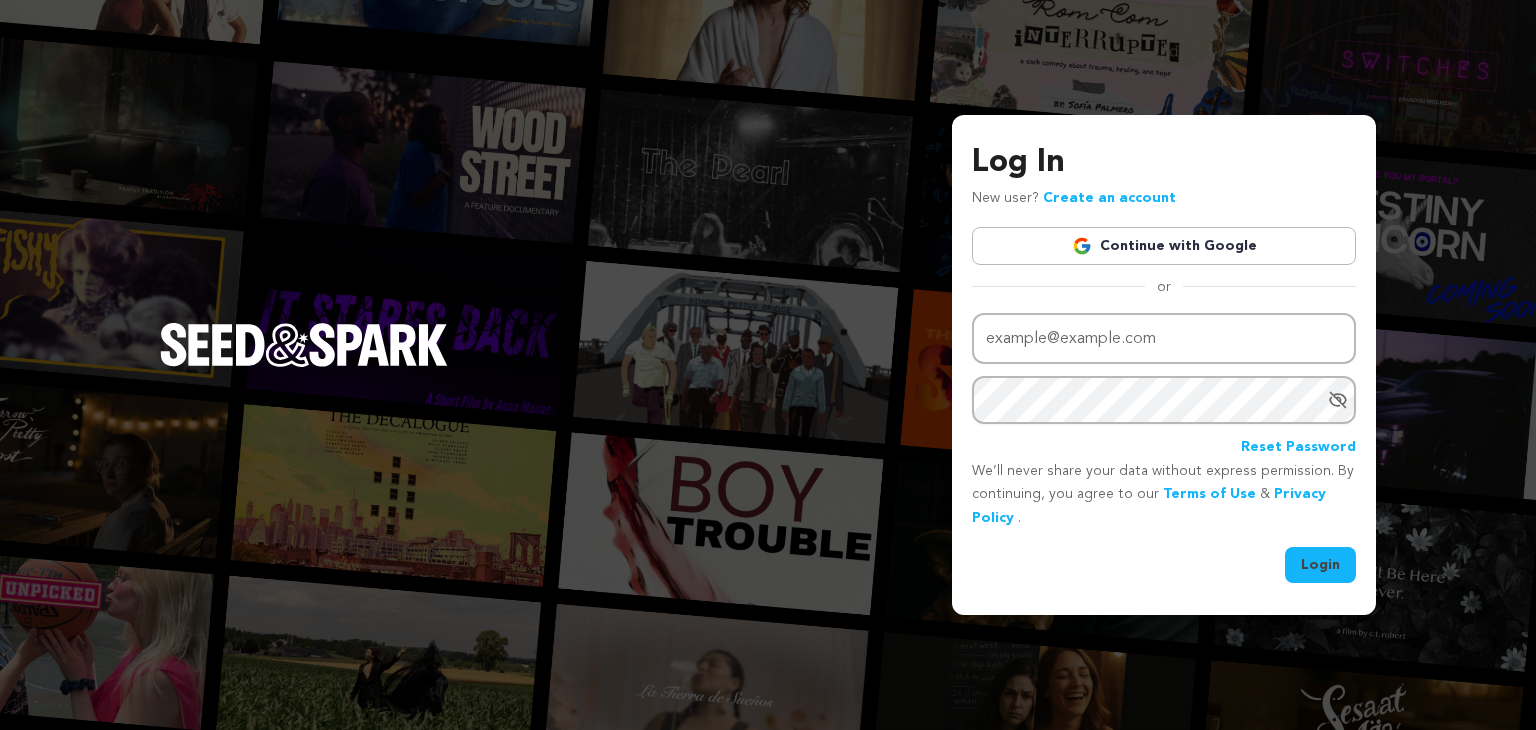 click on "Login" at bounding box center (1320, 565) 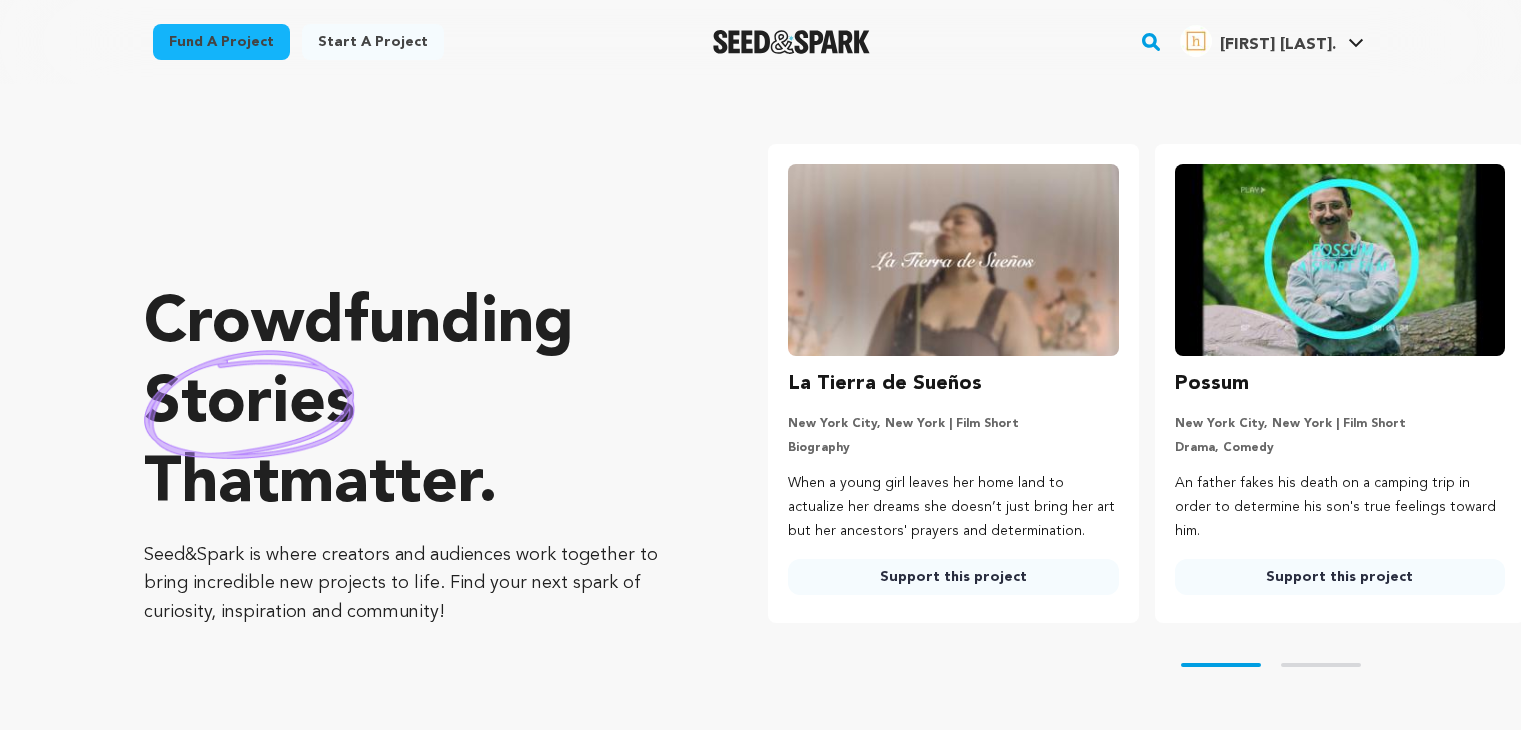 scroll, scrollTop: 0, scrollLeft: 0, axis: both 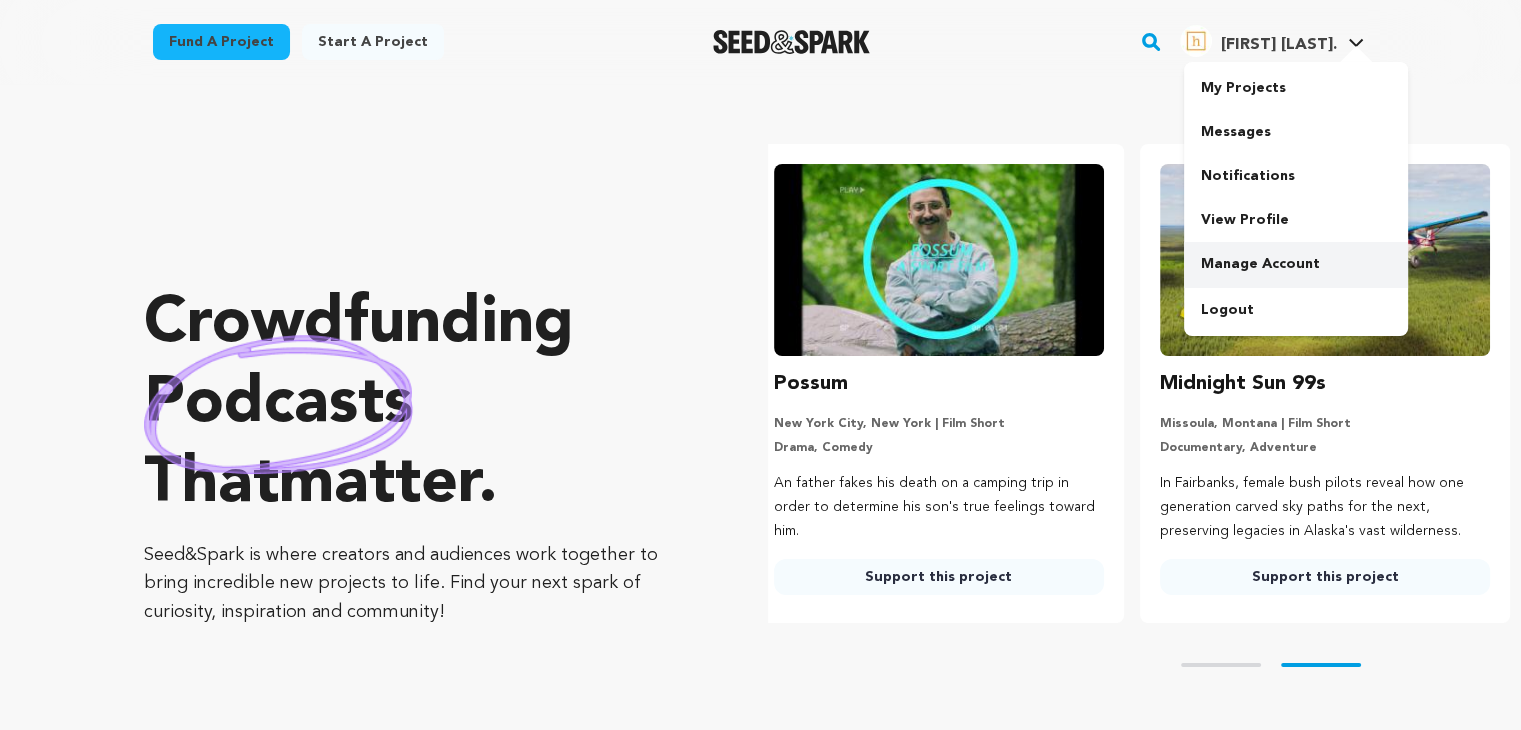 click on "Manage Account" at bounding box center (1296, 264) 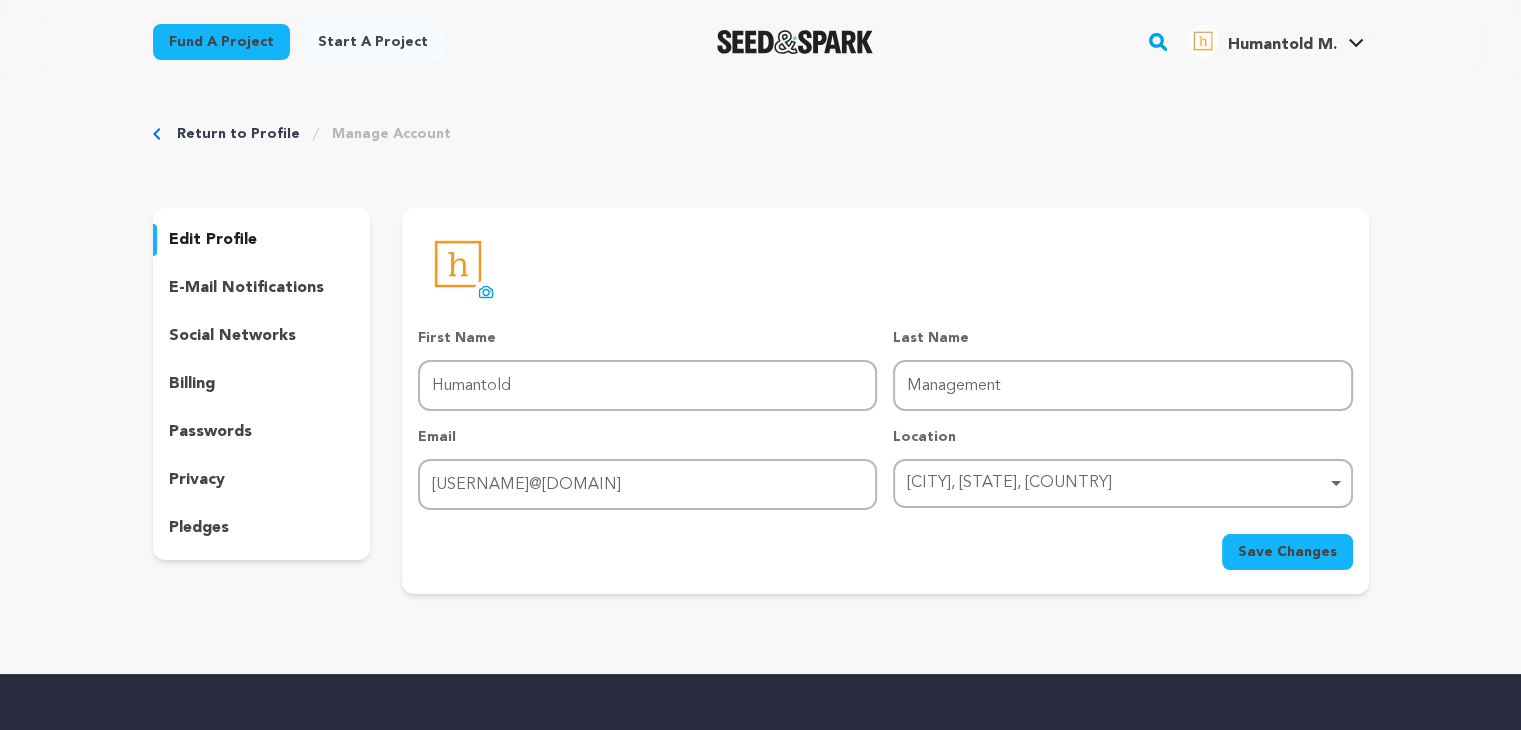scroll, scrollTop: 100, scrollLeft: 0, axis: vertical 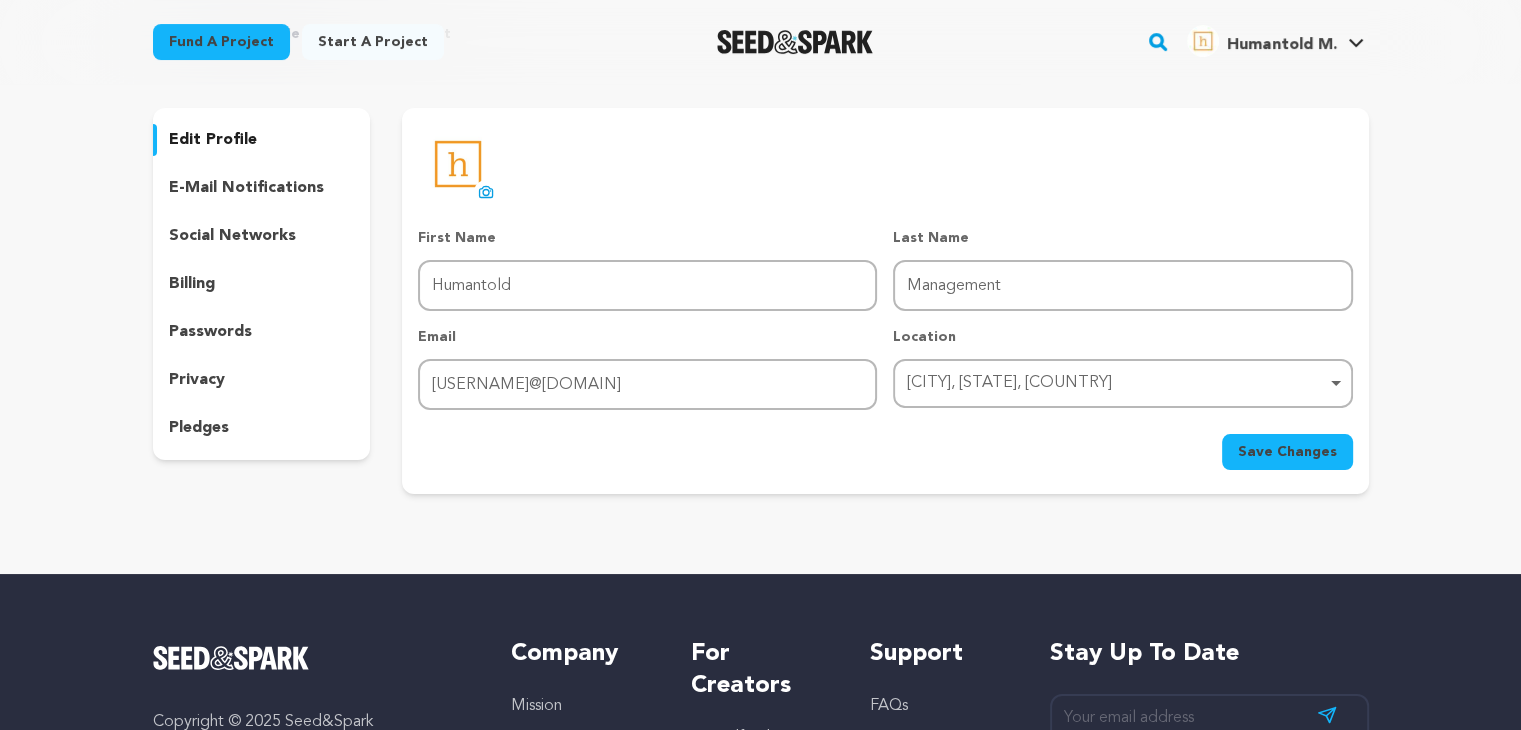 click on "[CITY], [STATE], [COUNTRY] Remove item" at bounding box center [1116, 383] 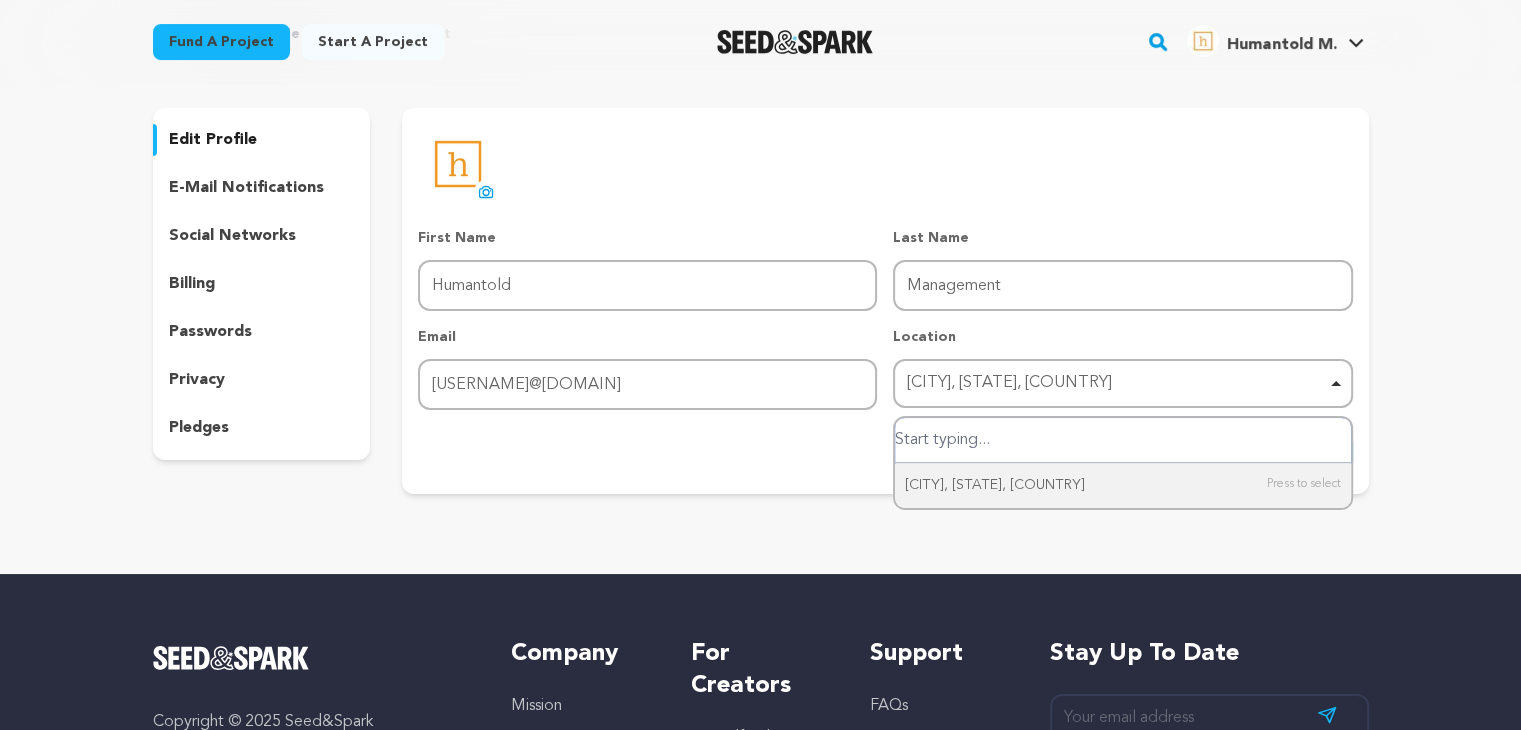 click on "[CITY], [STATE], [COUNTRY] Remove item" at bounding box center [1122, 383] 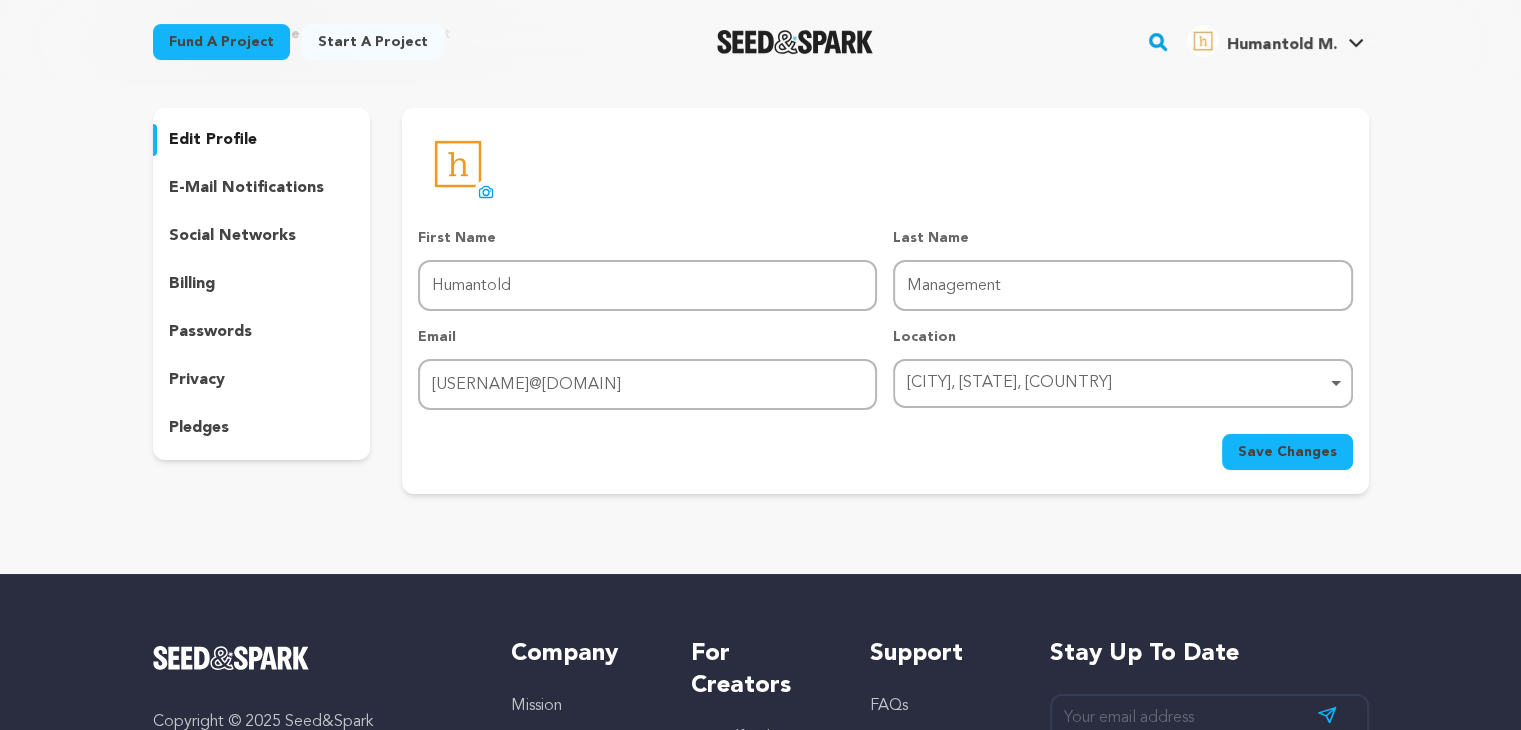 click on "Save Changes" at bounding box center [1287, 452] 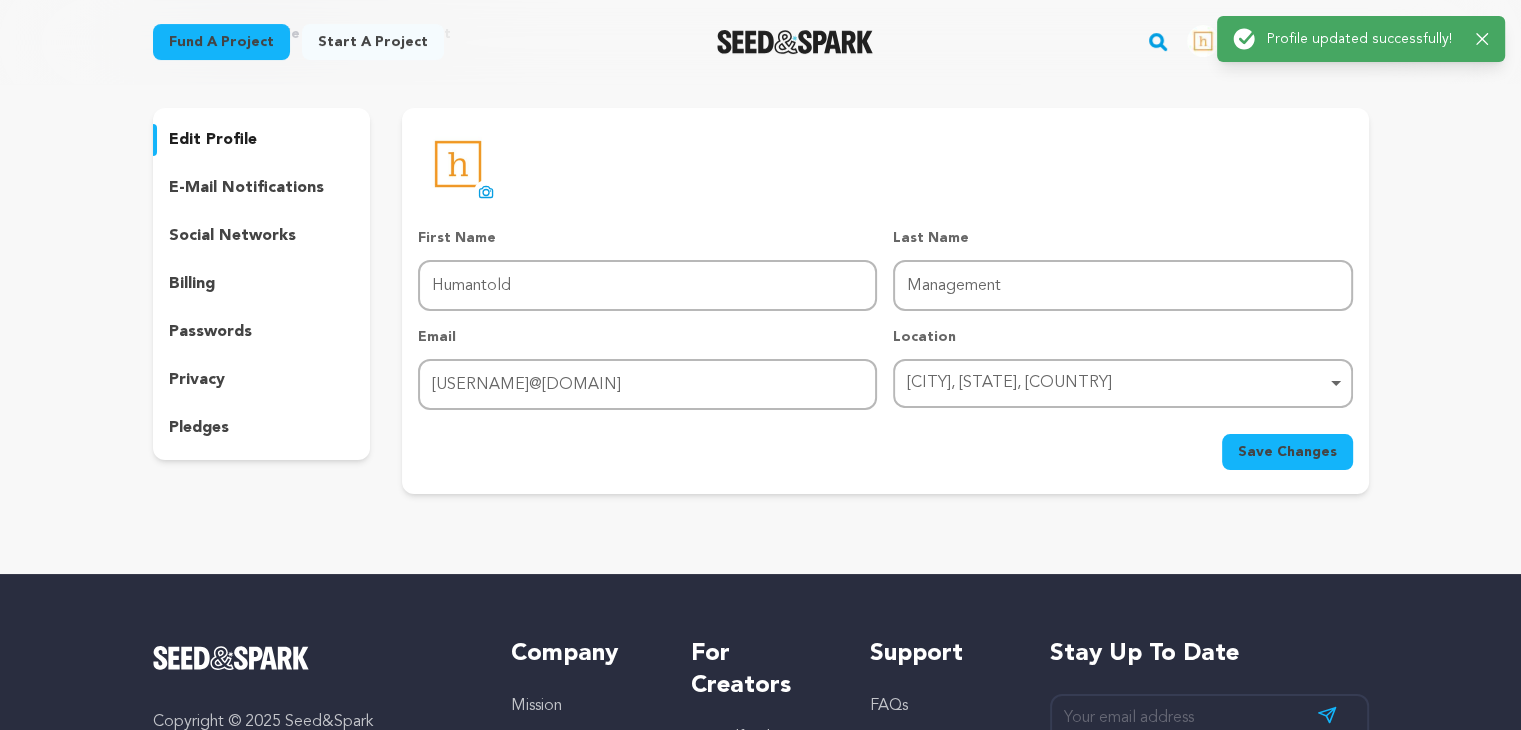 click on "Return to Profile
Manage Account
edit profile
e-mail notifications
social networks
billing
passwords" at bounding box center [760, 263] 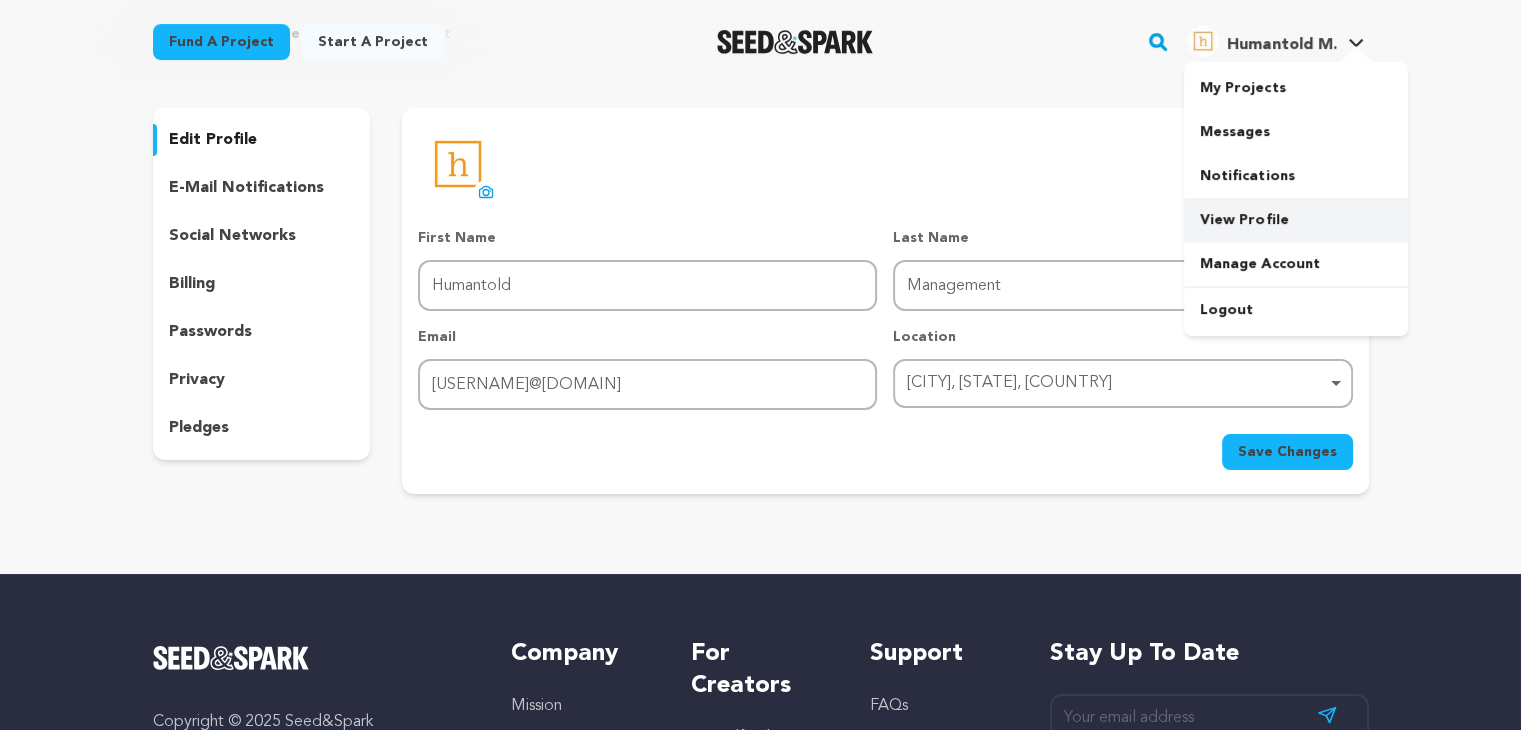click on "View Profile" at bounding box center [1296, 220] 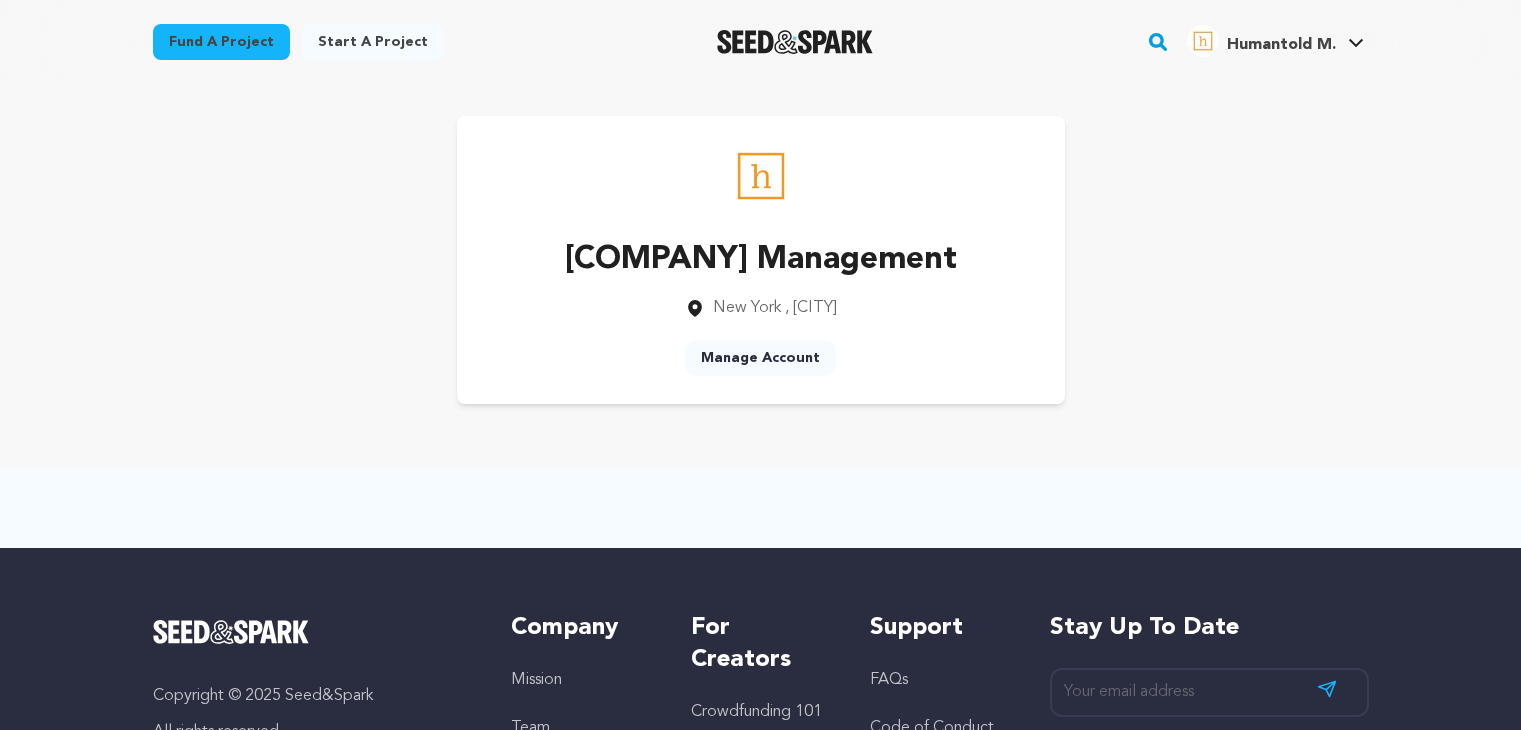 scroll, scrollTop: 0, scrollLeft: 0, axis: both 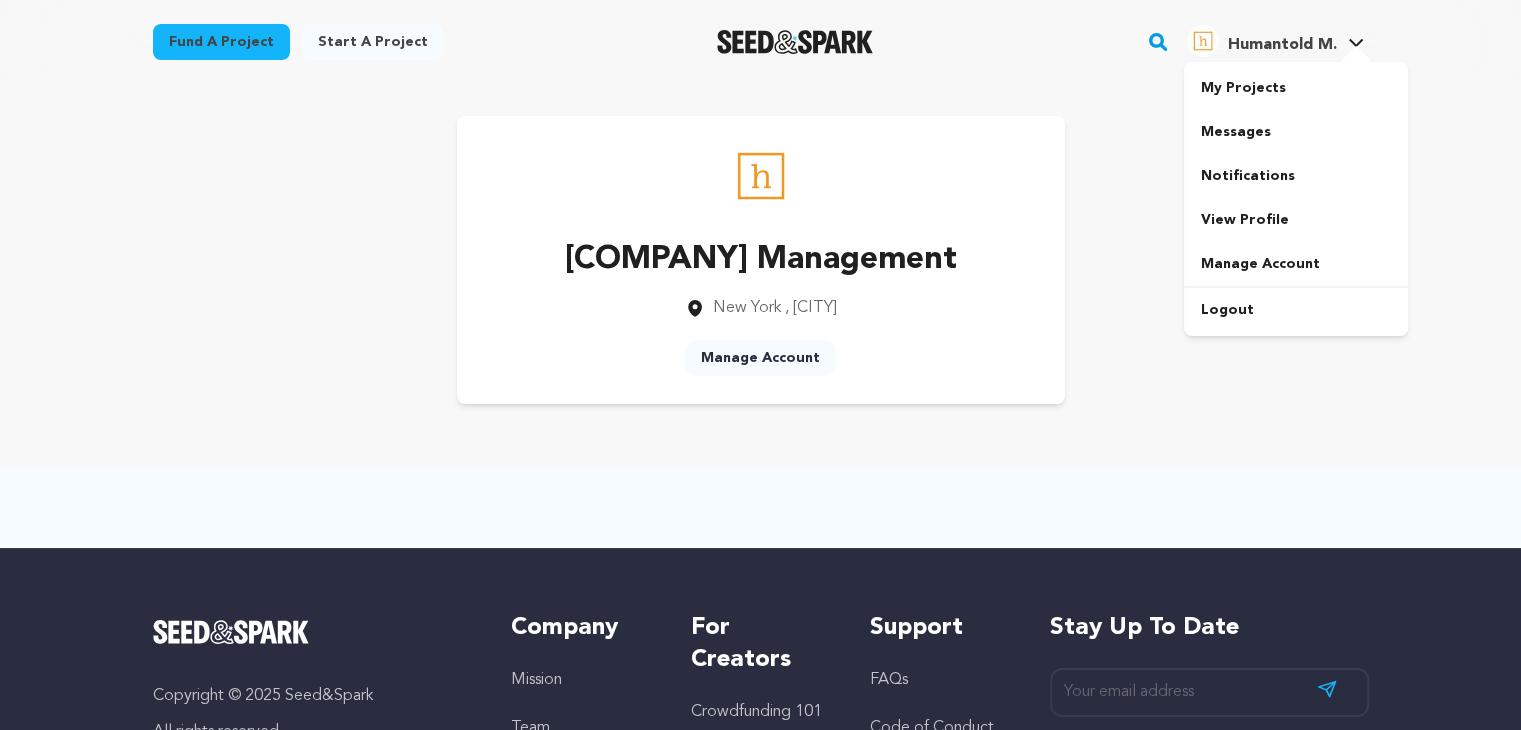click on "Humantold M." at bounding box center (1281, 45) 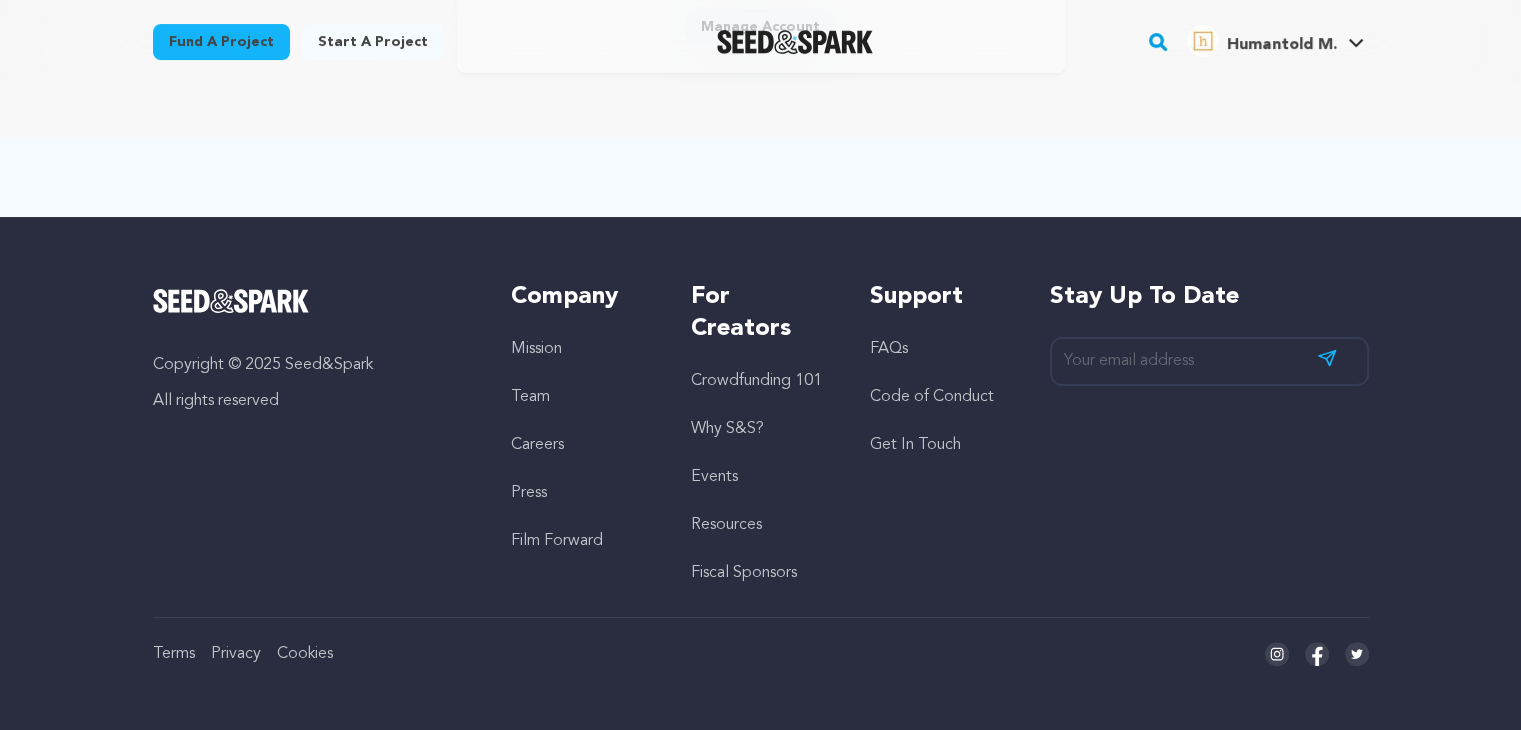 scroll, scrollTop: 0, scrollLeft: 0, axis: both 